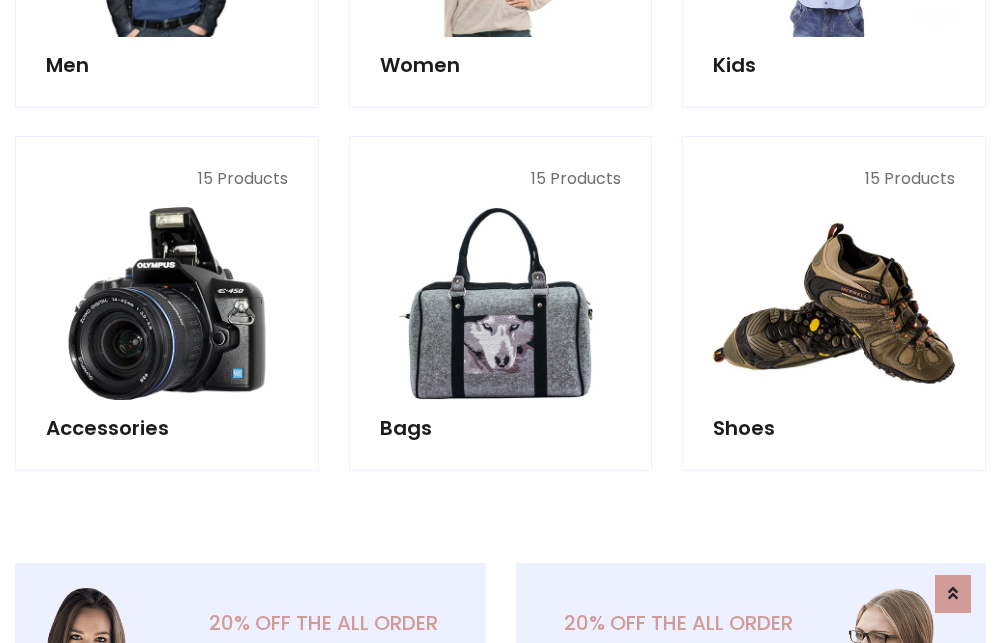 scroll, scrollTop: 853, scrollLeft: 0, axis: vertical 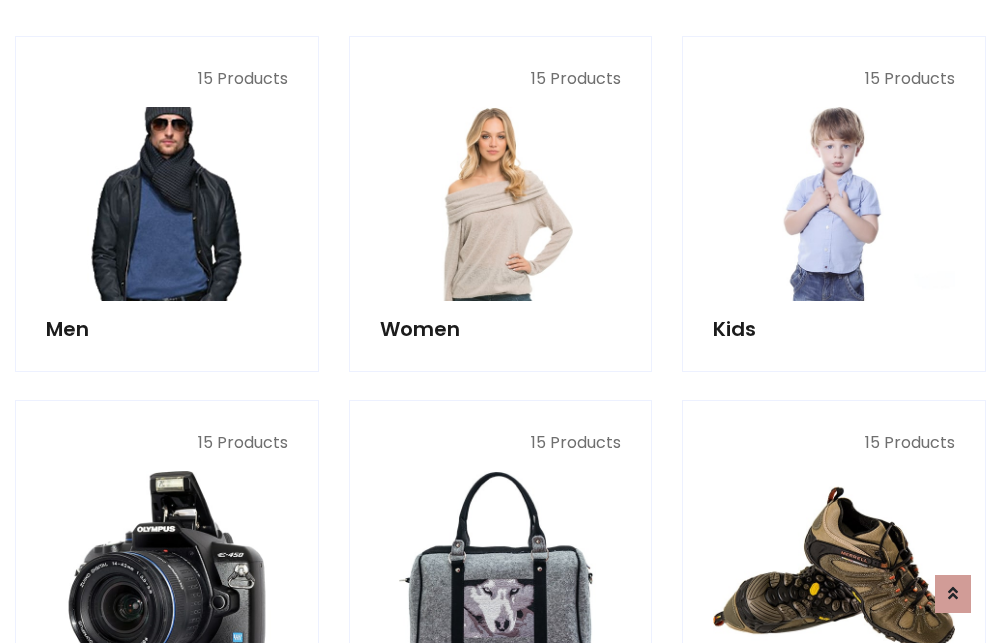click at bounding box center [167, 204] 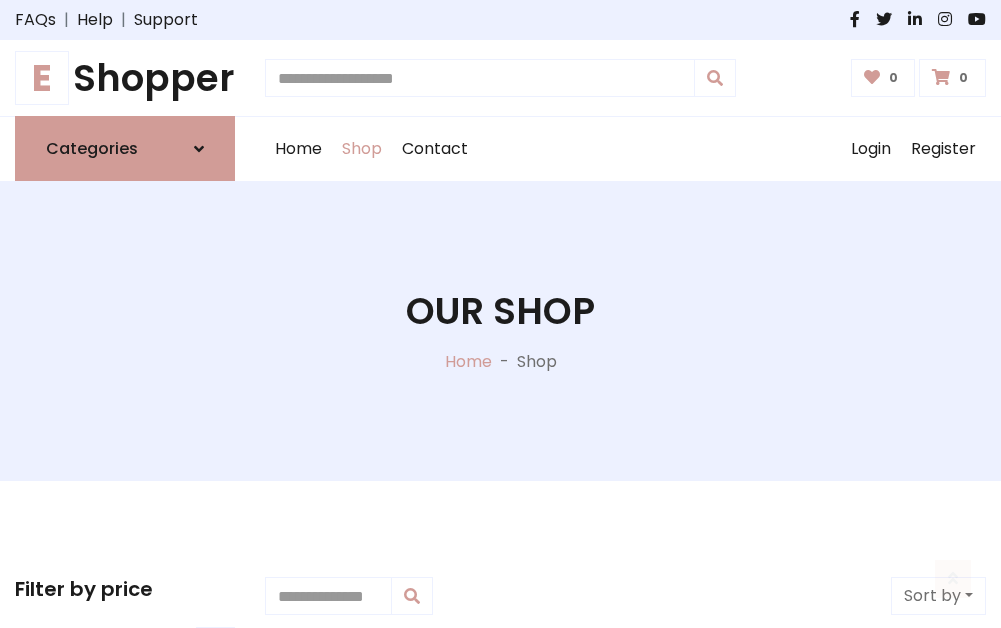 scroll, scrollTop: 807, scrollLeft: 0, axis: vertical 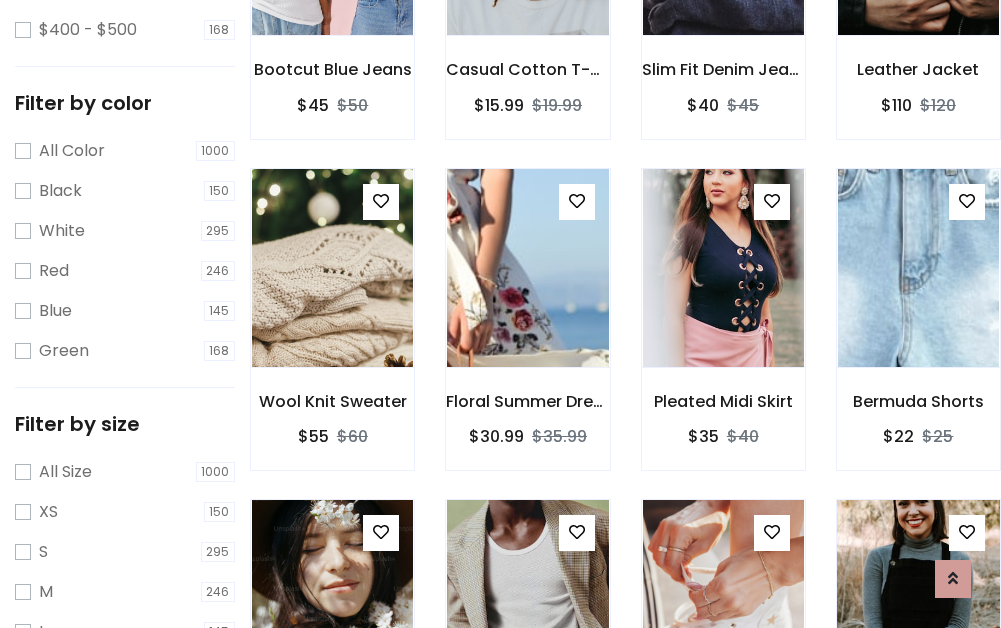 click at bounding box center [918, 599] 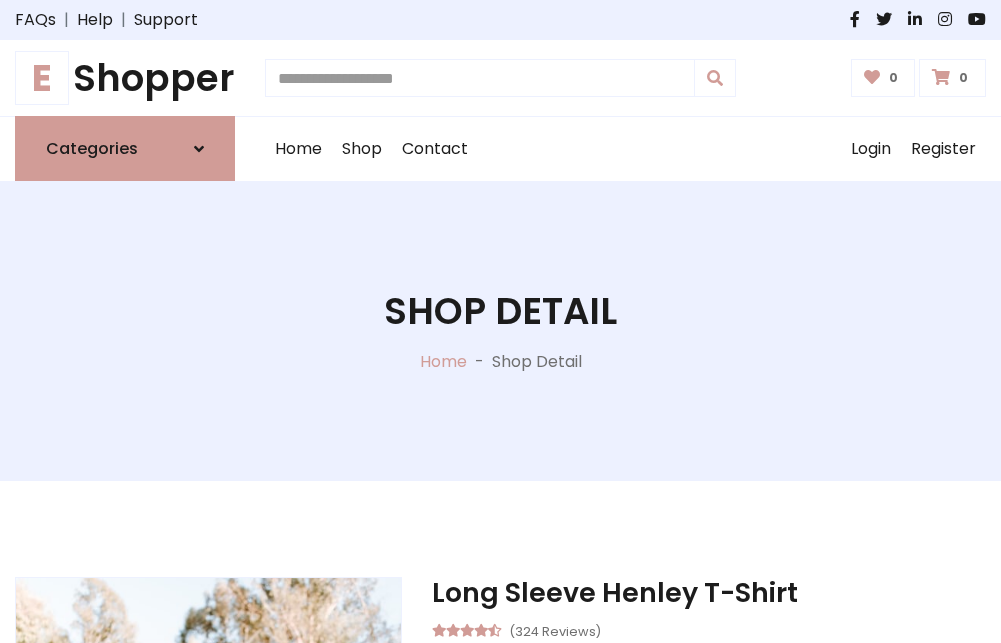 scroll, scrollTop: 0, scrollLeft: 0, axis: both 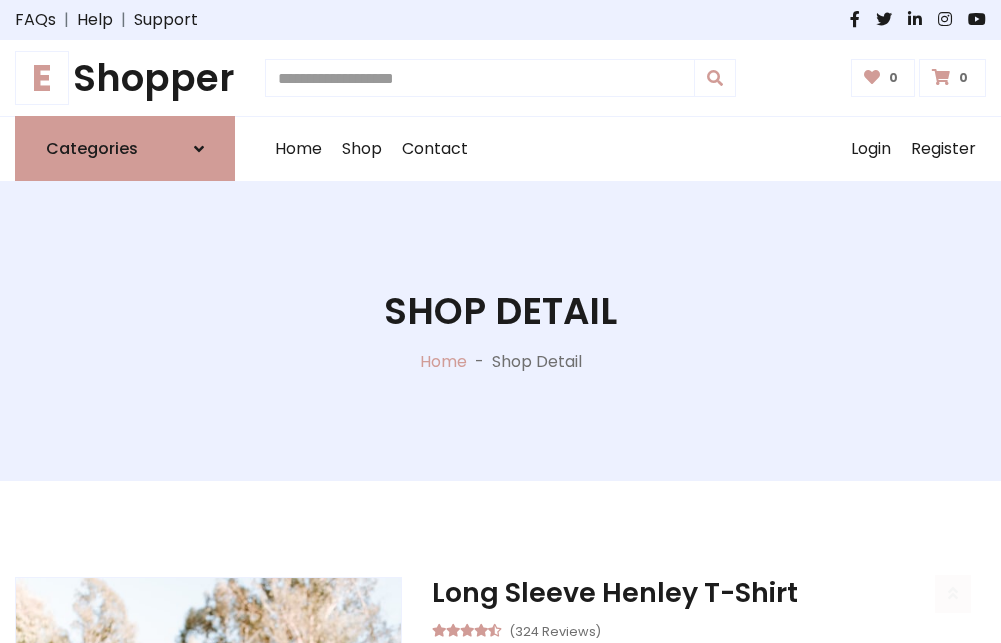 click on "M" at bounding box center (640, 774) 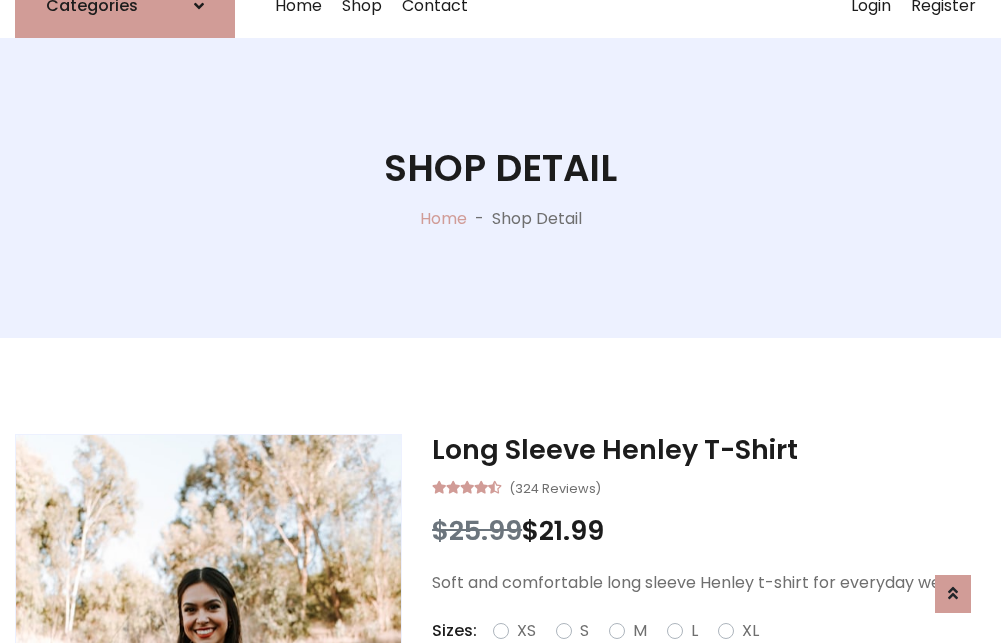 click on "Red" at bounding box center [722, 655] 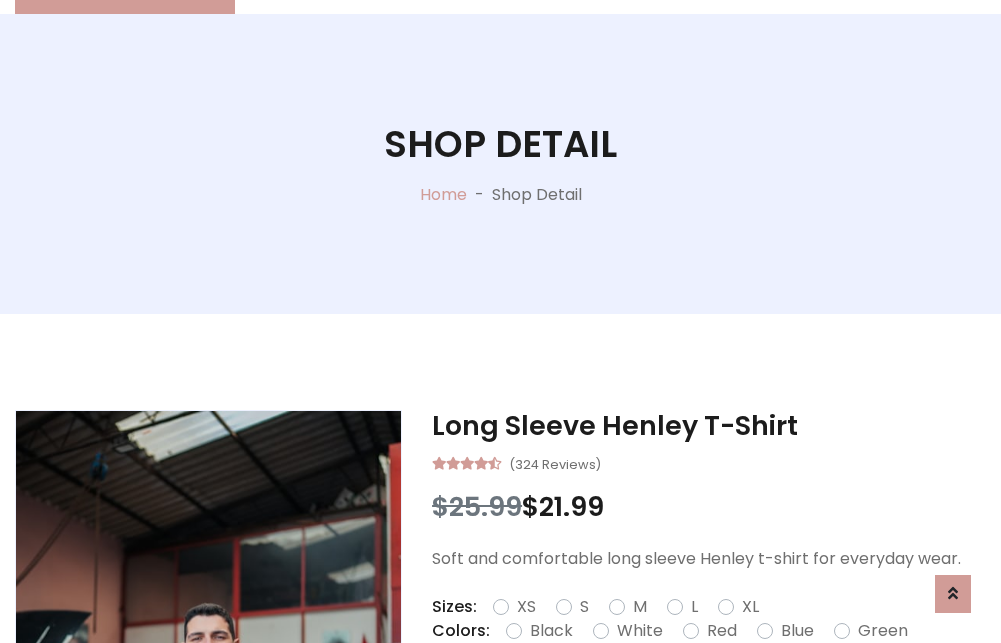 click on "Add To Cart" at bounding box center (653, 694) 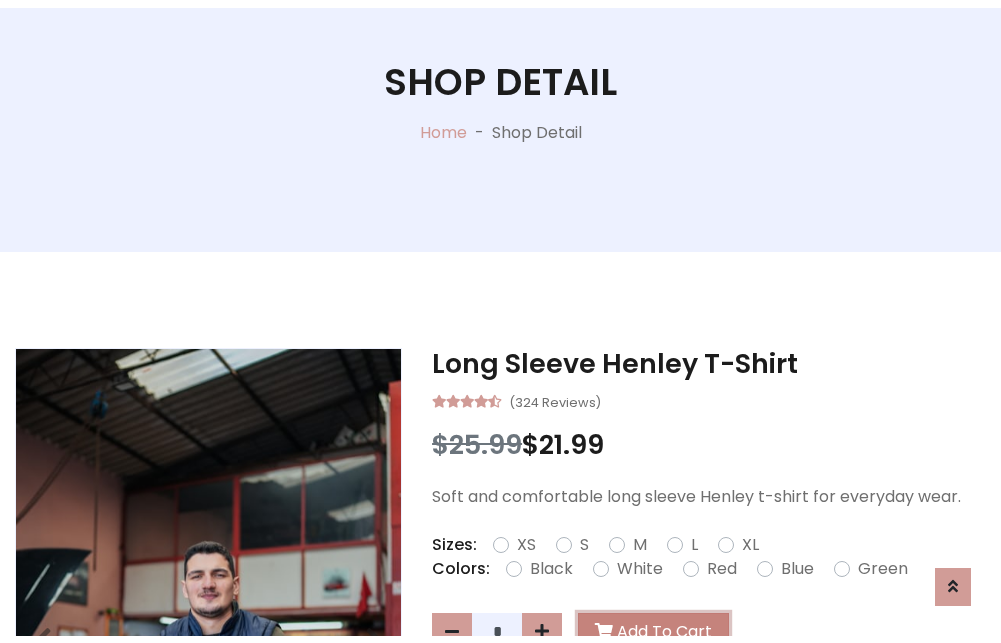 scroll, scrollTop: 0, scrollLeft: 0, axis: both 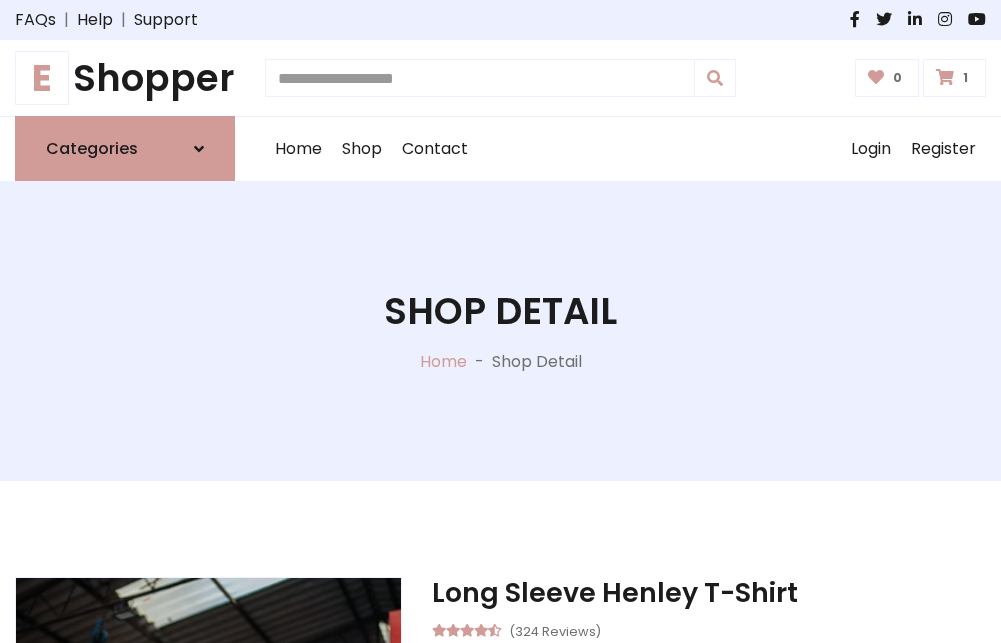 click at bounding box center [945, 77] 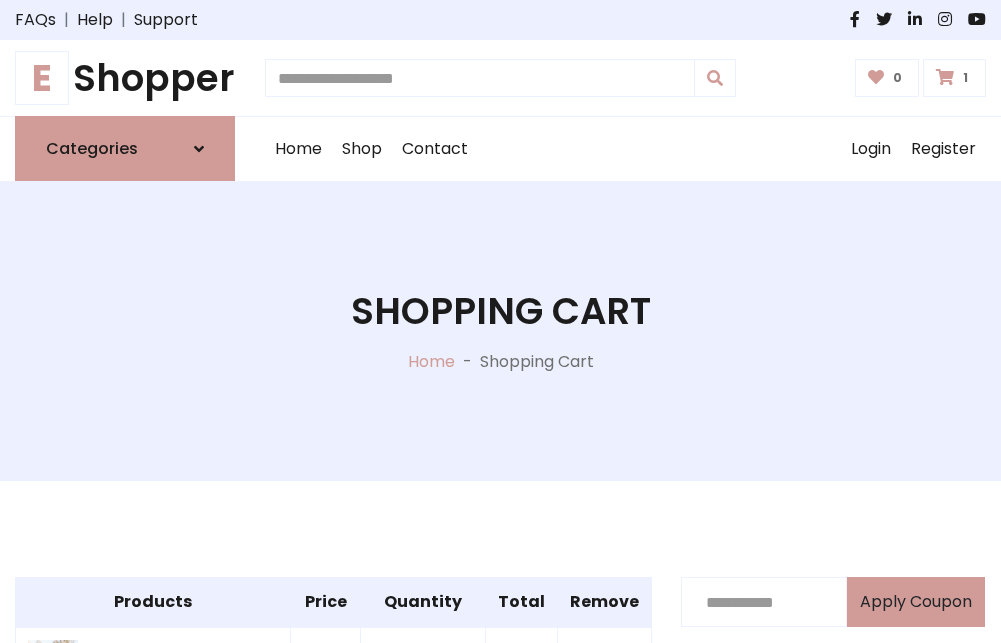 scroll, scrollTop: 474, scrollLeft: 0, axis: vertical 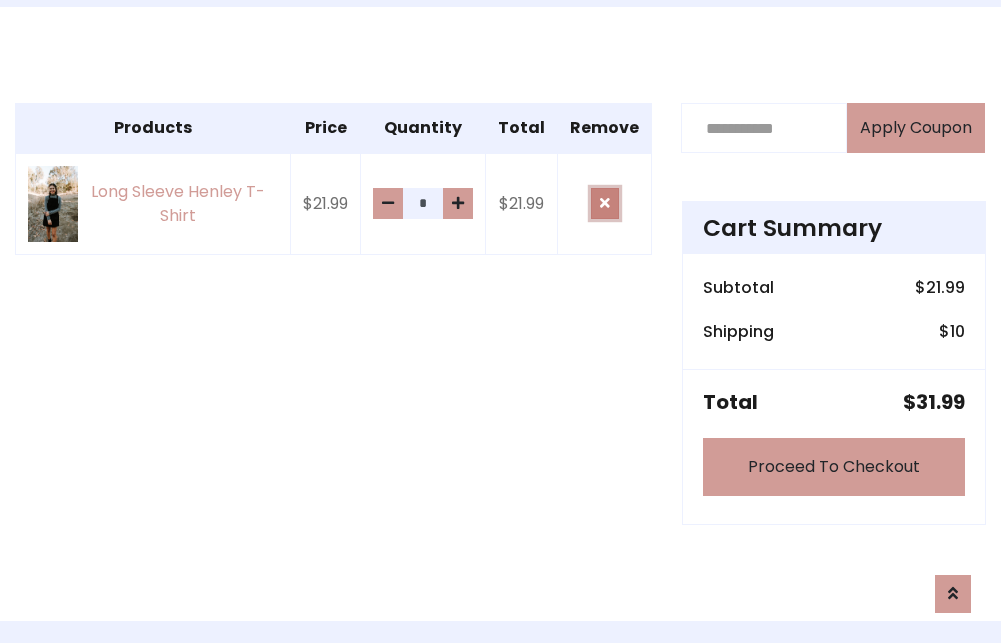 click at bounding box center [605, 203] 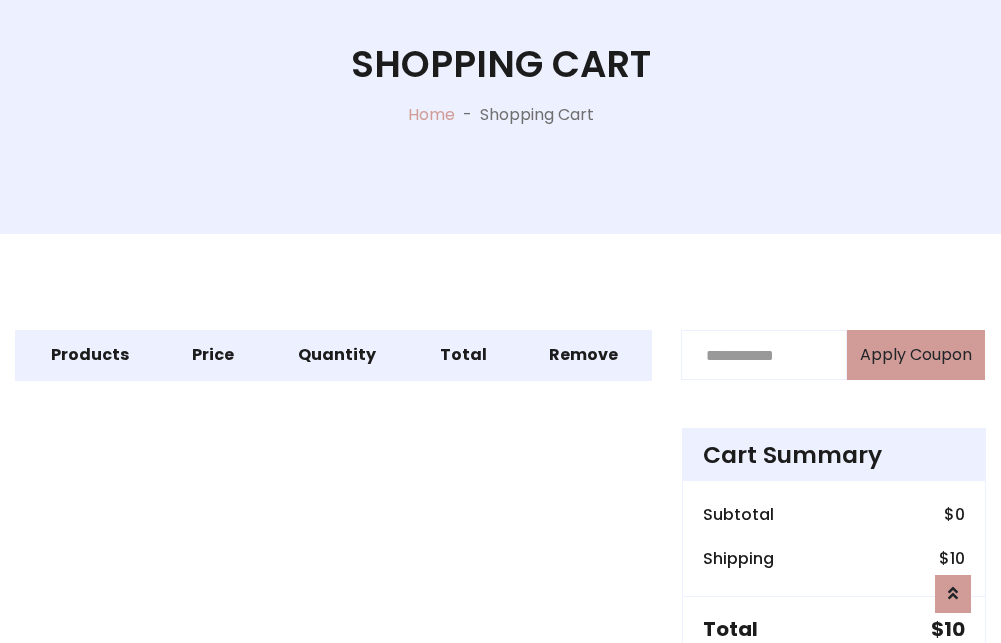 scroll, scrollTop: 327, scrollLeft: 0, axis: vertical 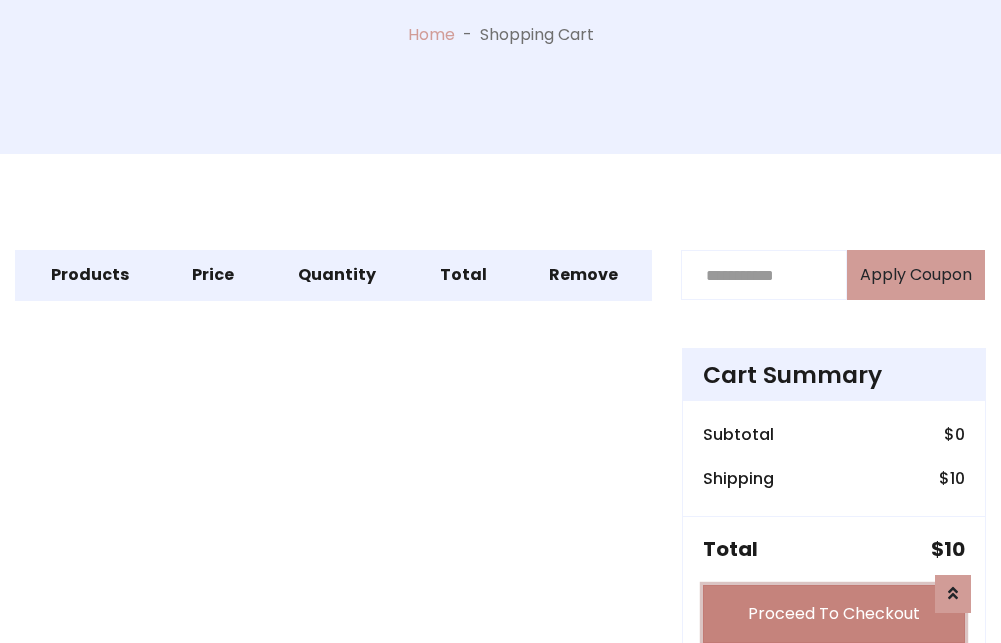 click on "Proceed To Checkout" at bounding box center [834, 614] 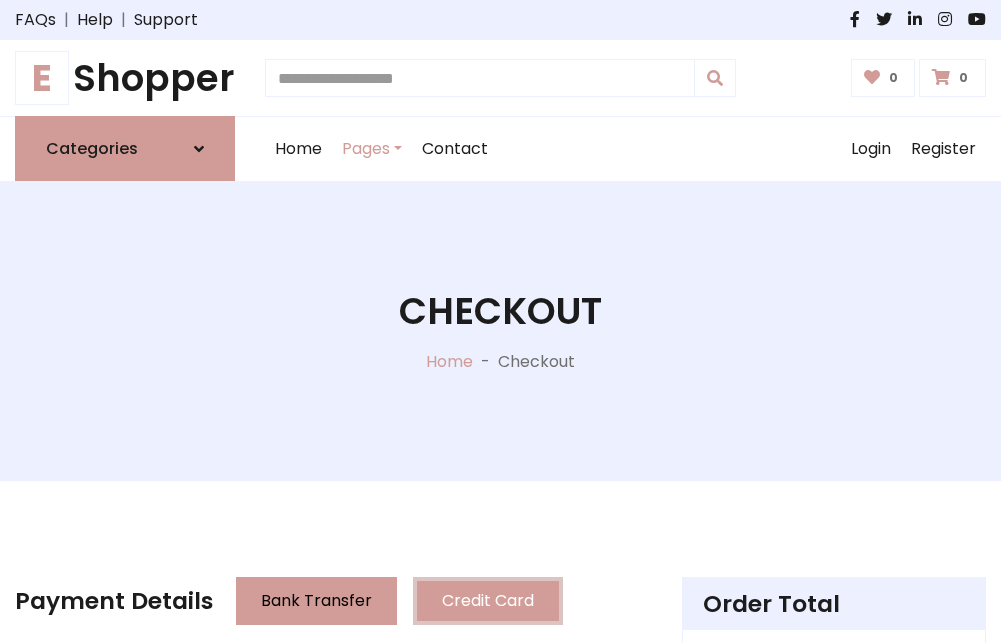 scroll, scrollTop: 137, scrollLeft: 0, axis: vertical 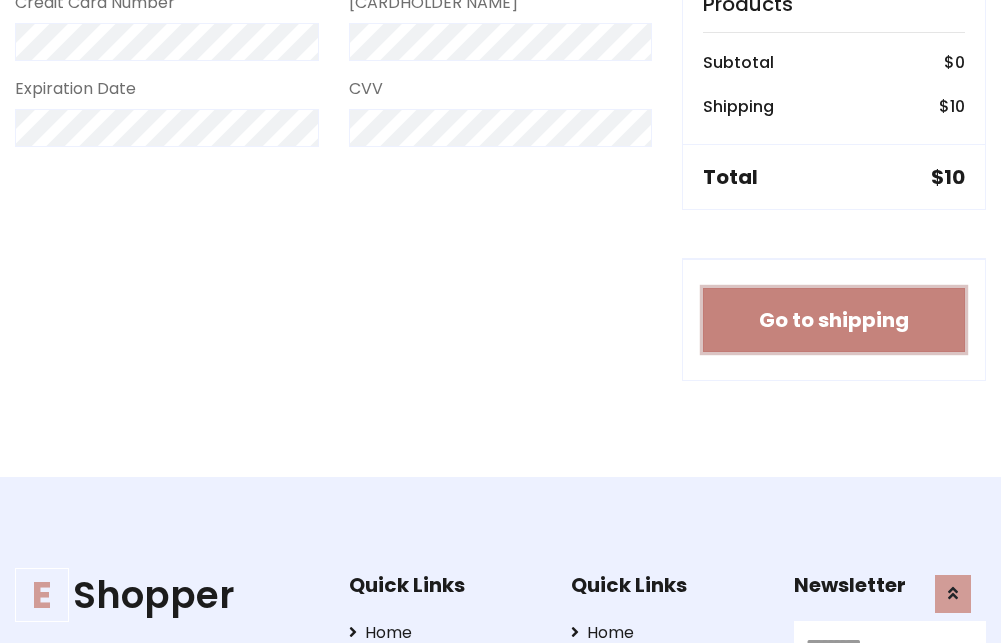 click on "Go to shipping" at bounding box center [834, 320] 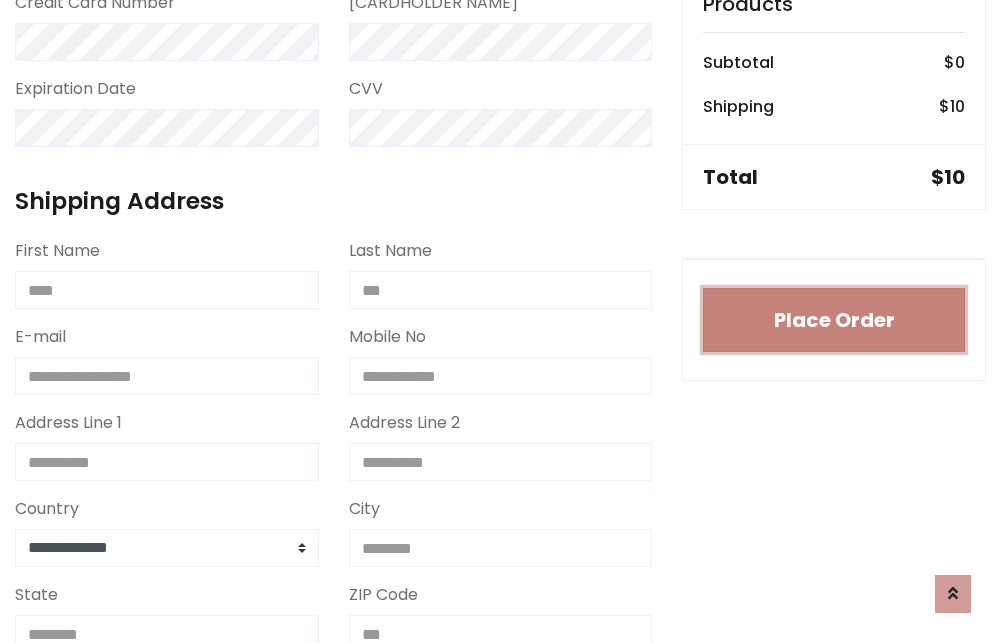 type 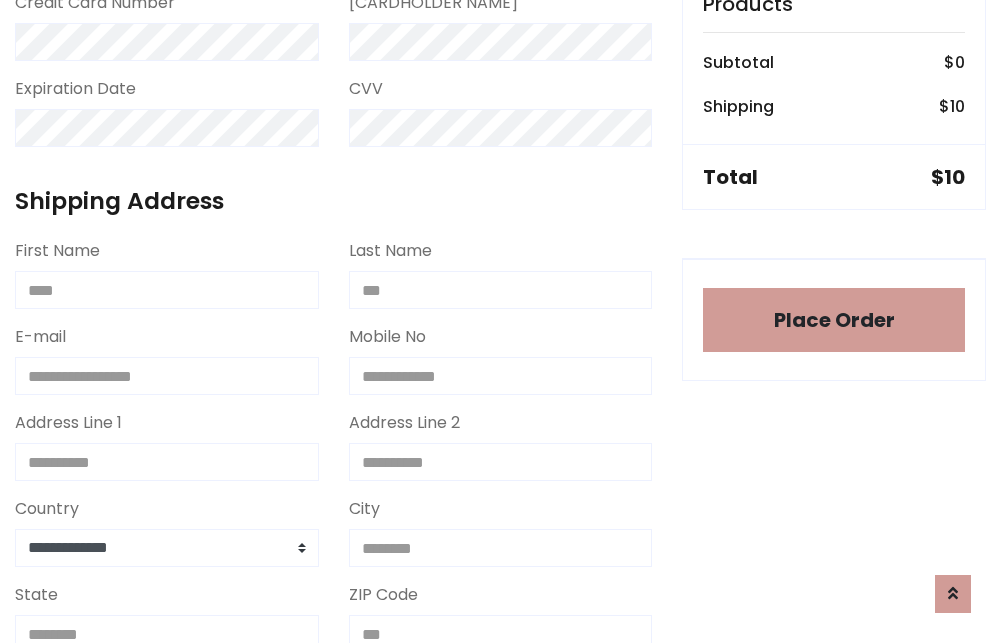 scroll, scrollTop: 1196, scrollLeft: 0, axis: vertical 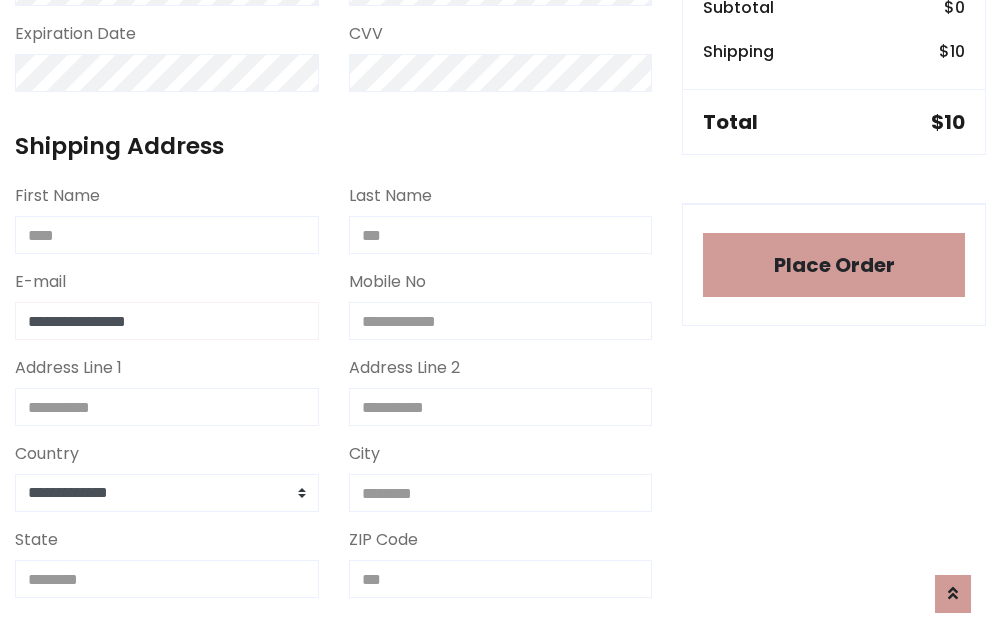type on "**********" 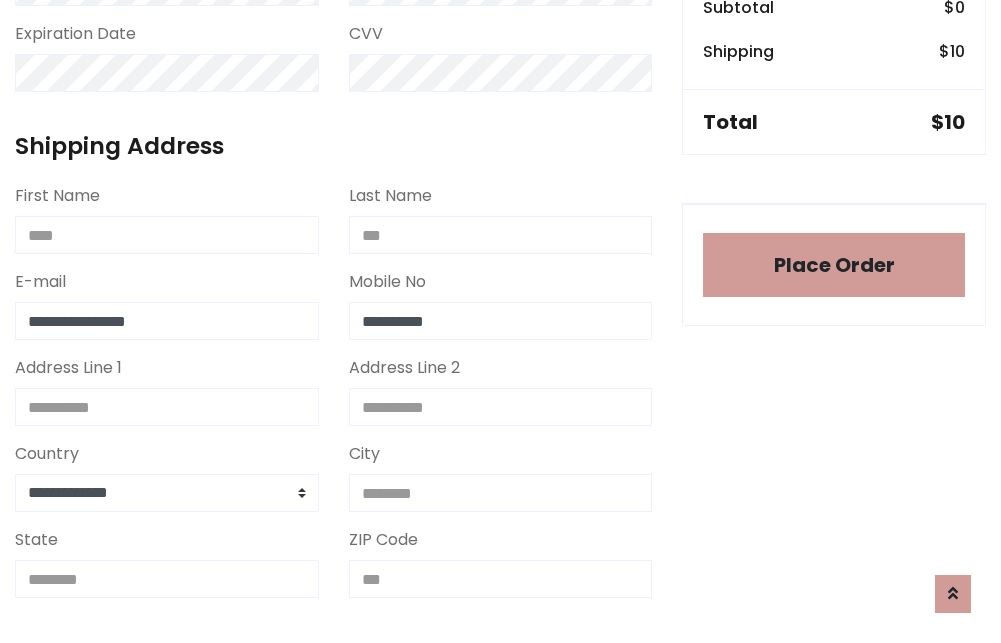 type on "**********" 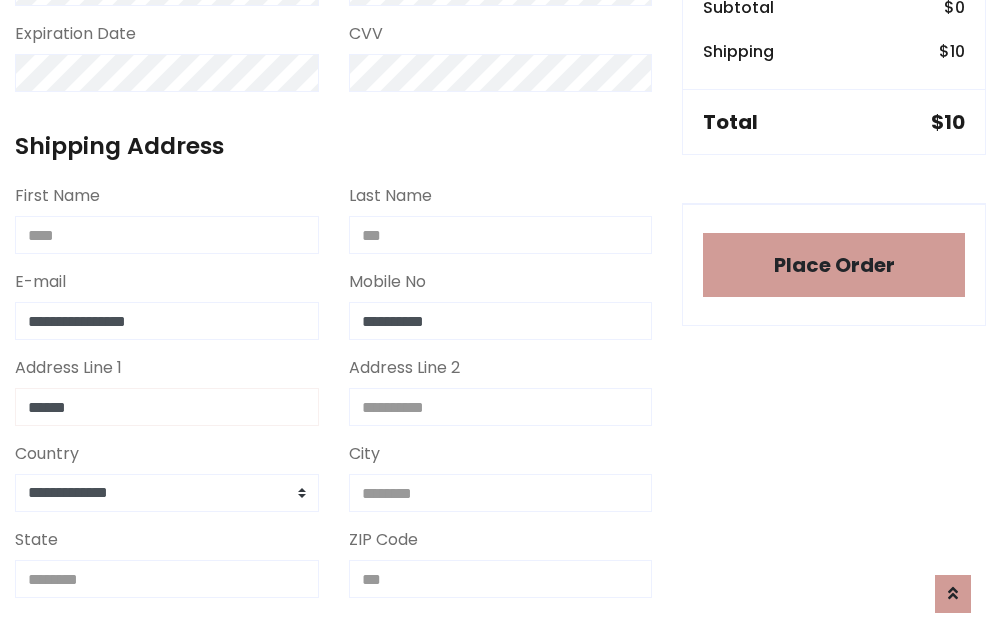 type on "******" 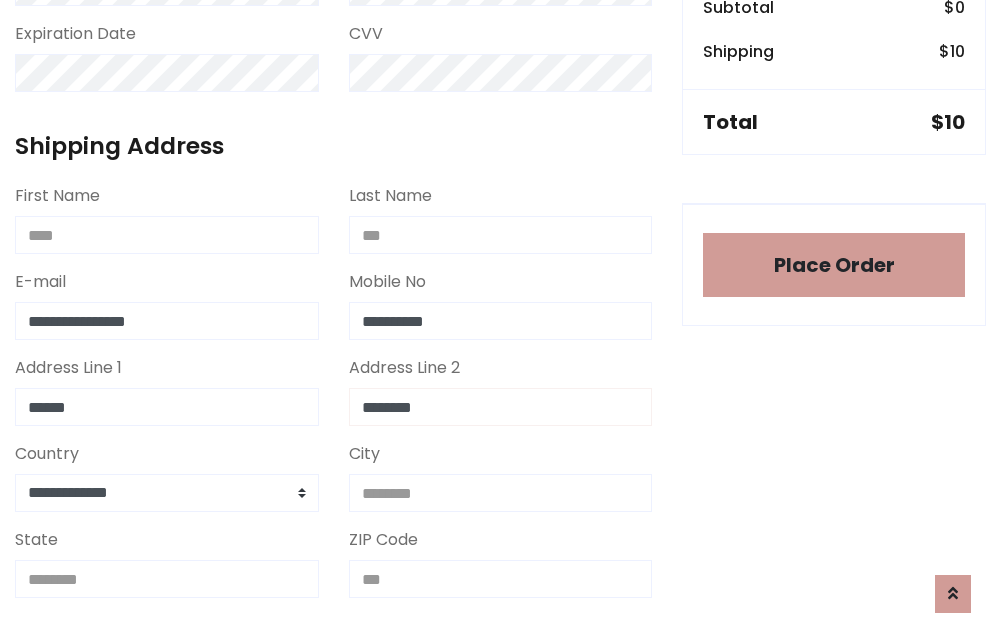 type on "********" 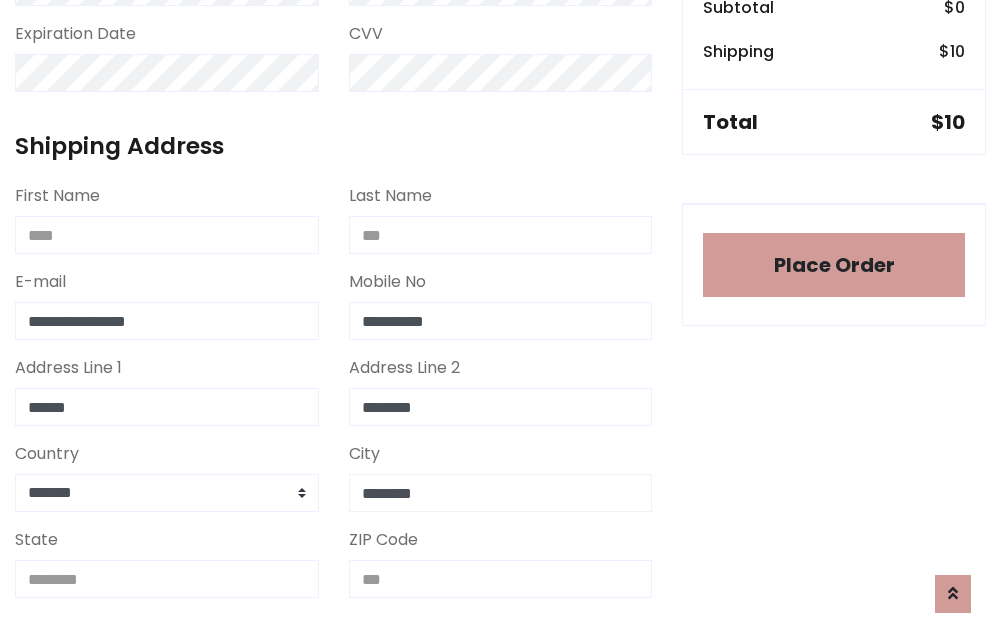 type on "********" 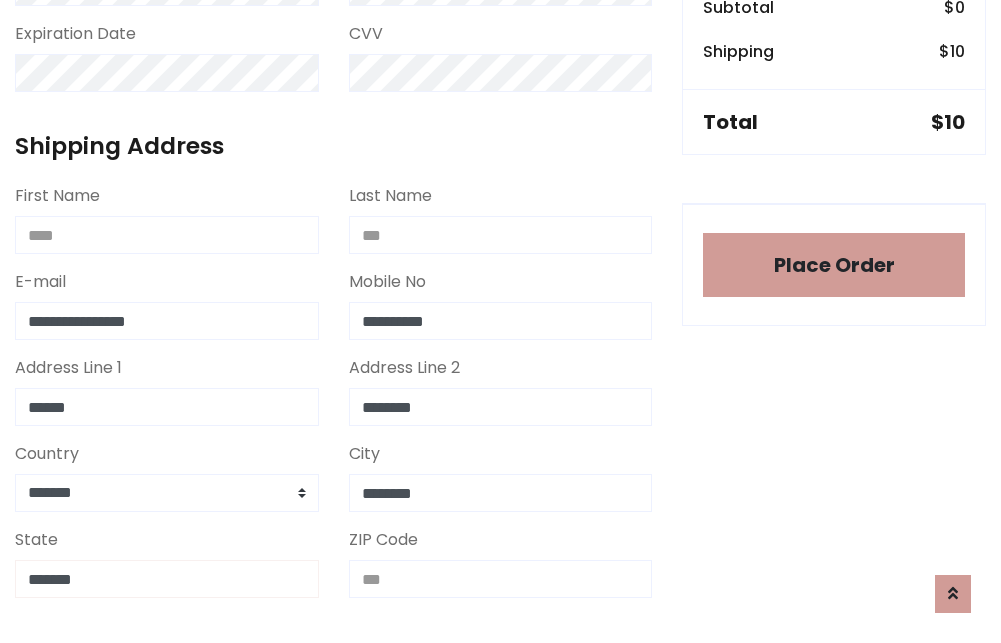 type on "*******" 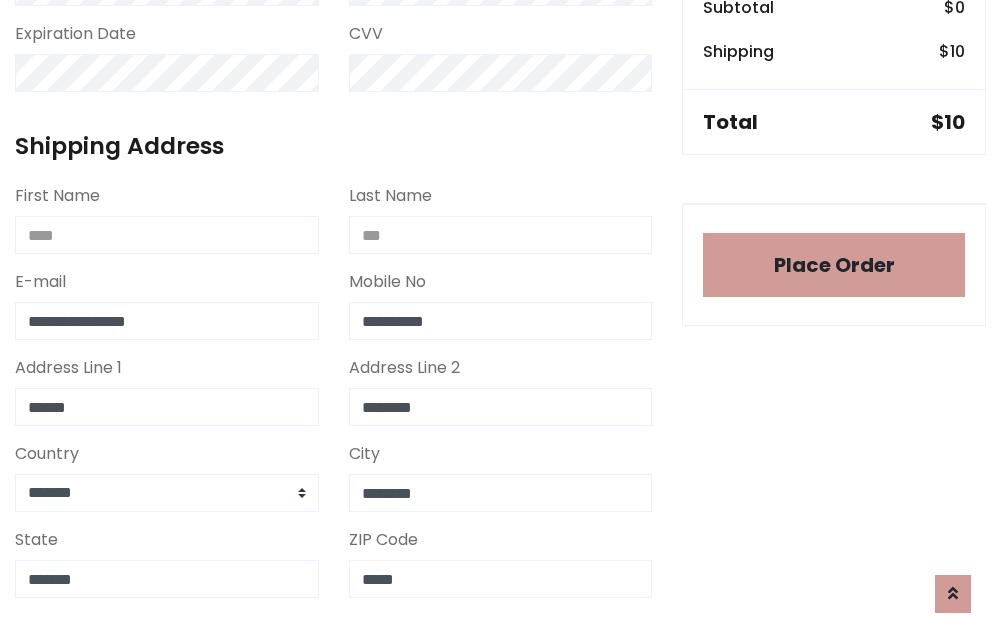 scroll, scrollTop: 403, scrollLeft: 0, axis: vertical 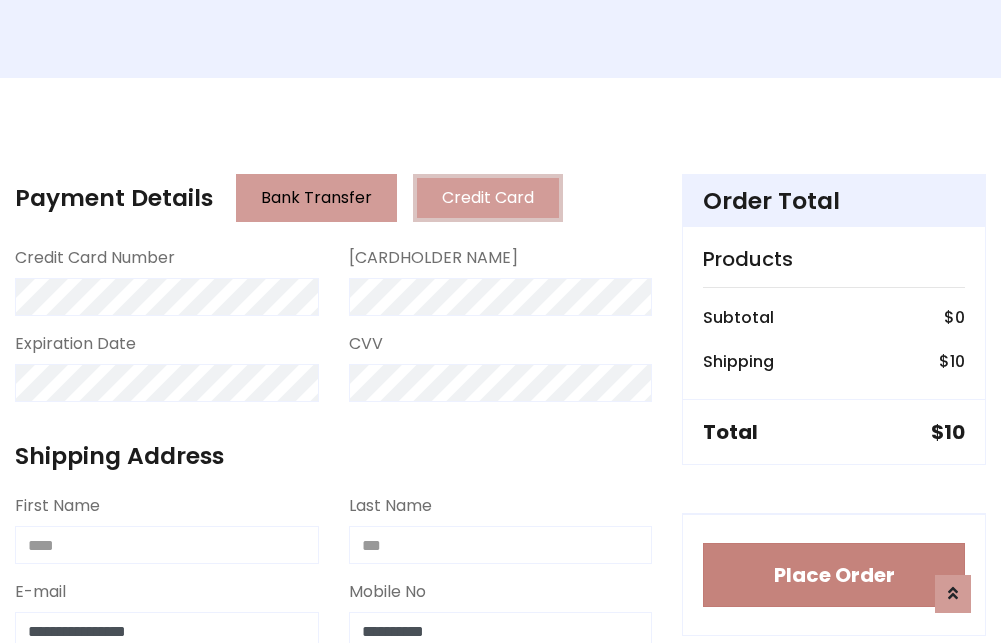 type on "*****" 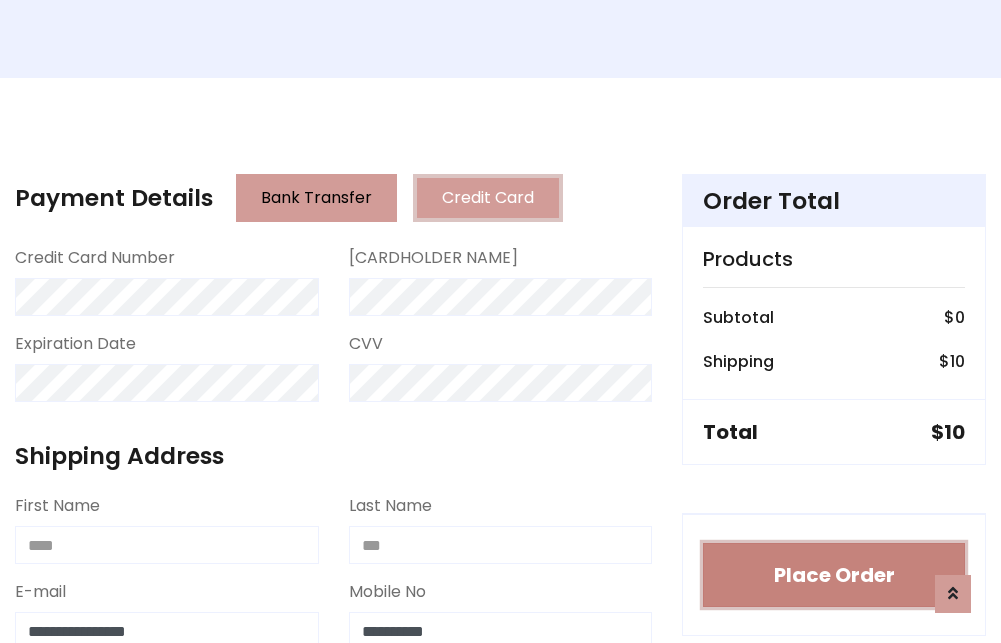 click on "Place Order" at bounding box center (834, 575) 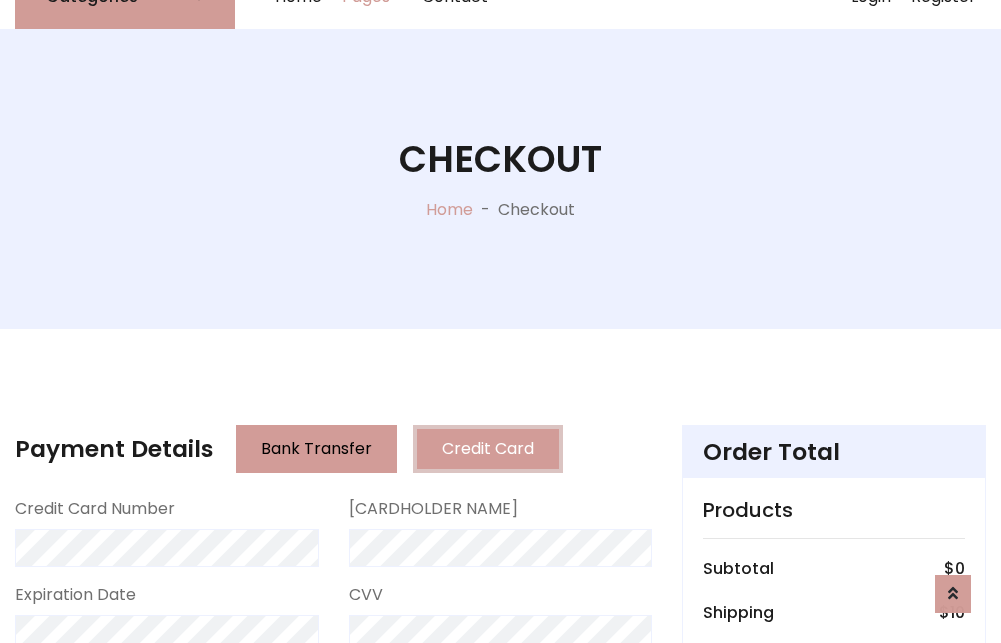 scroll, scrollTop: 0, scrollLeft: 0, axis: both 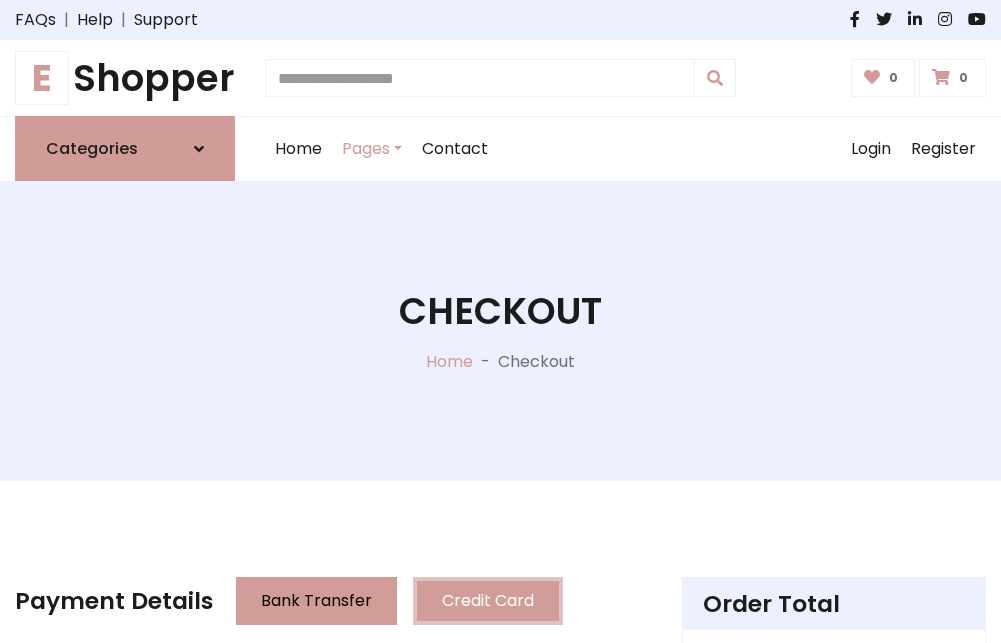 click on "E Shopper" at bounding box center [125, 78] 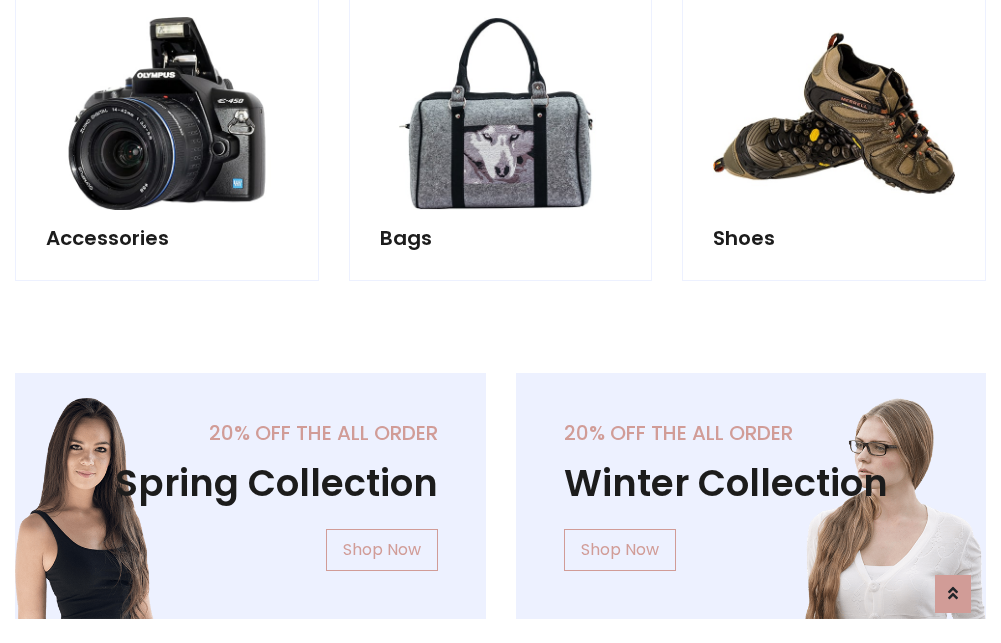 scroll, scrollTop: 770, scrollLeft: 0, axis: vertical 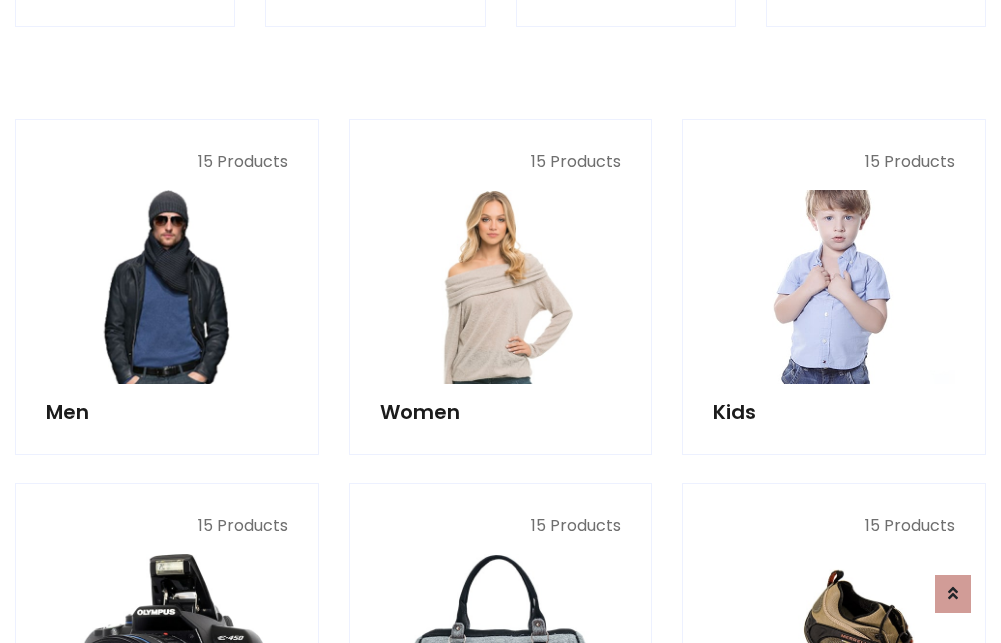 click at bounding box center (834, 287) 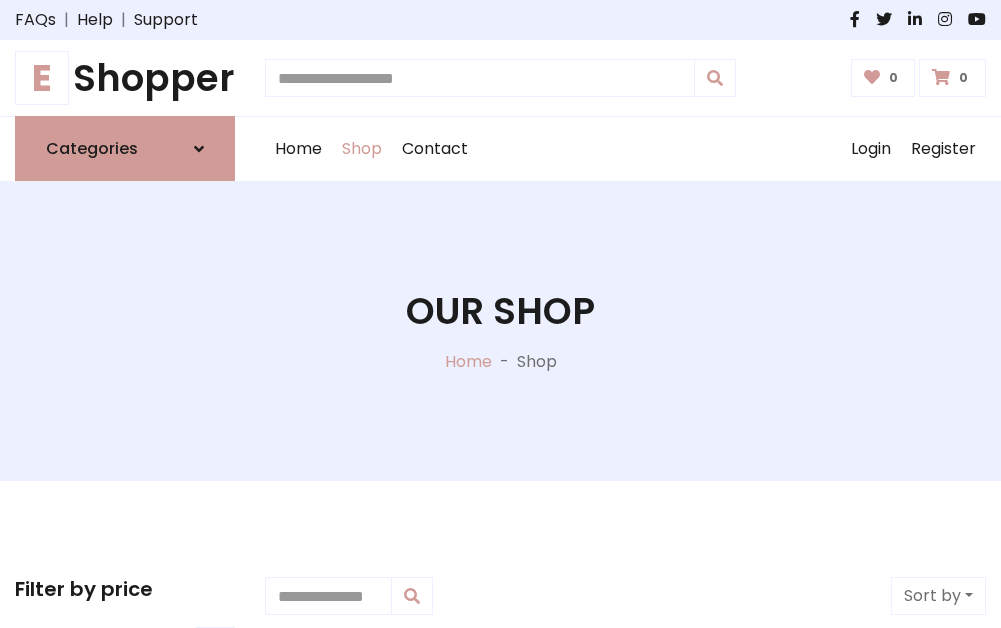 scroll, scrollTop: 549, scrollLeft: 0, axis: vertical 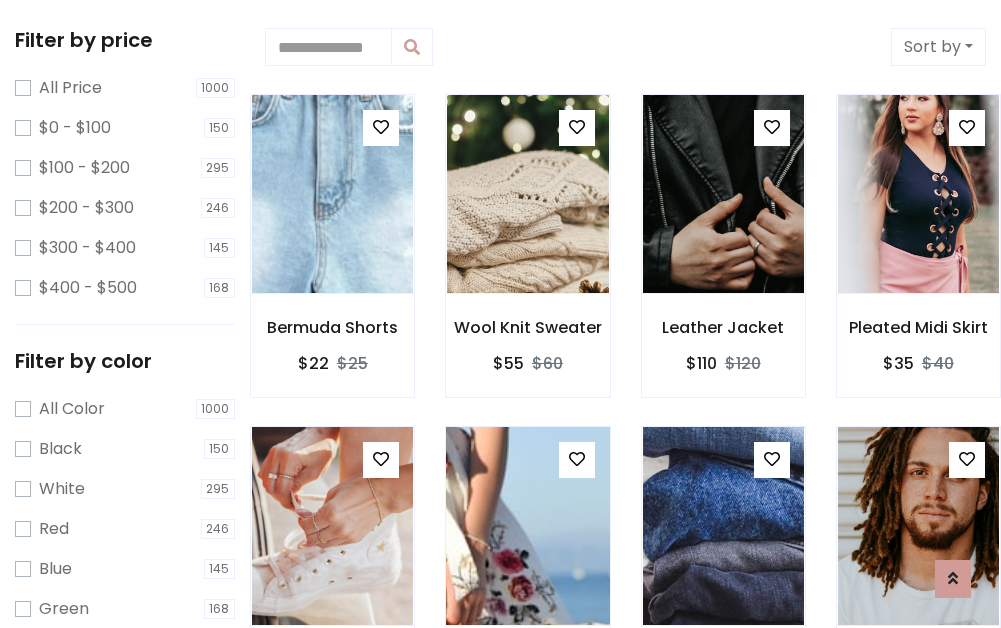 click at bounding box center [381, 127] 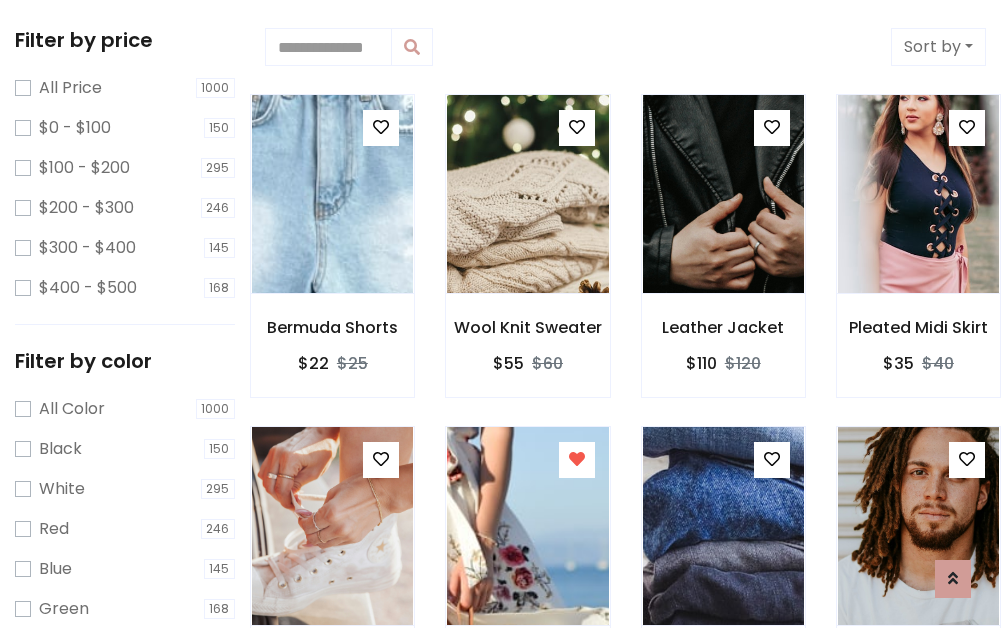 click at bounding box center (918, 857) 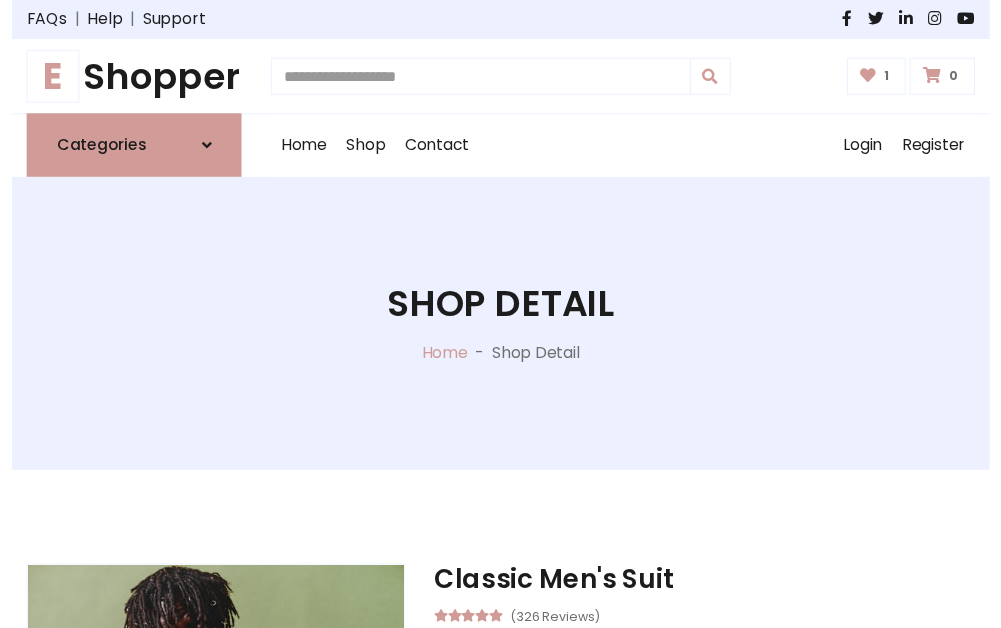 scroll, scrollTop: 262, scrollLeft: 0, axis: vertical 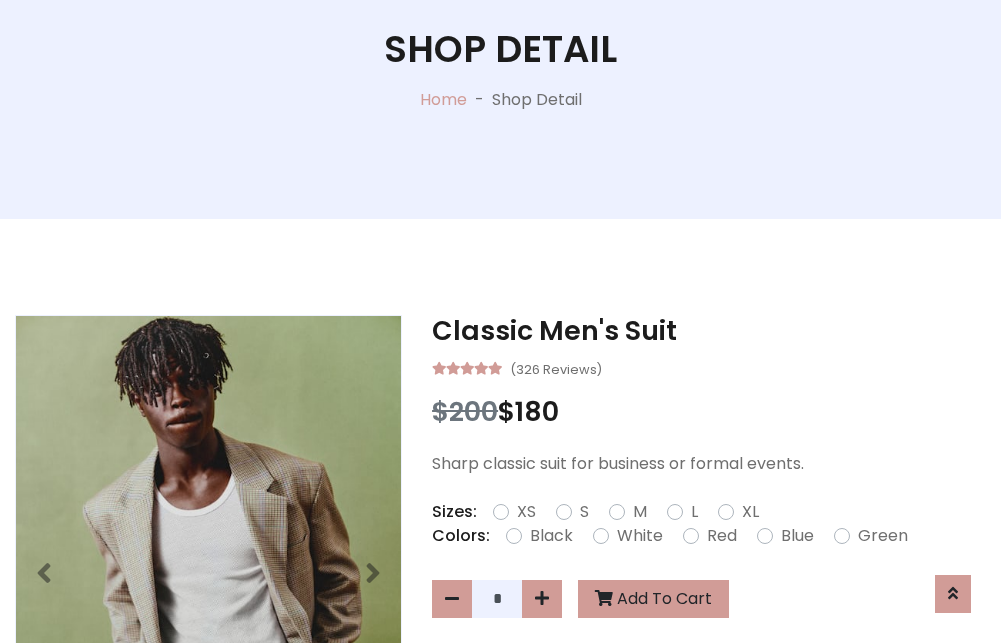 click on "XL" at bounding box center [750, 512] 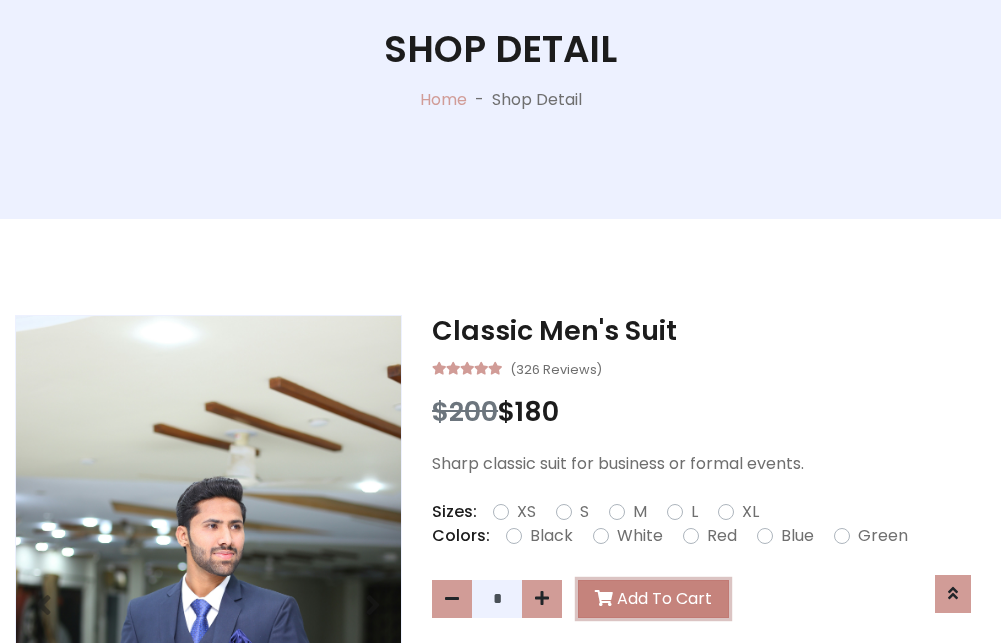 click on "Add To Cart" at bounding box center [653, 599] 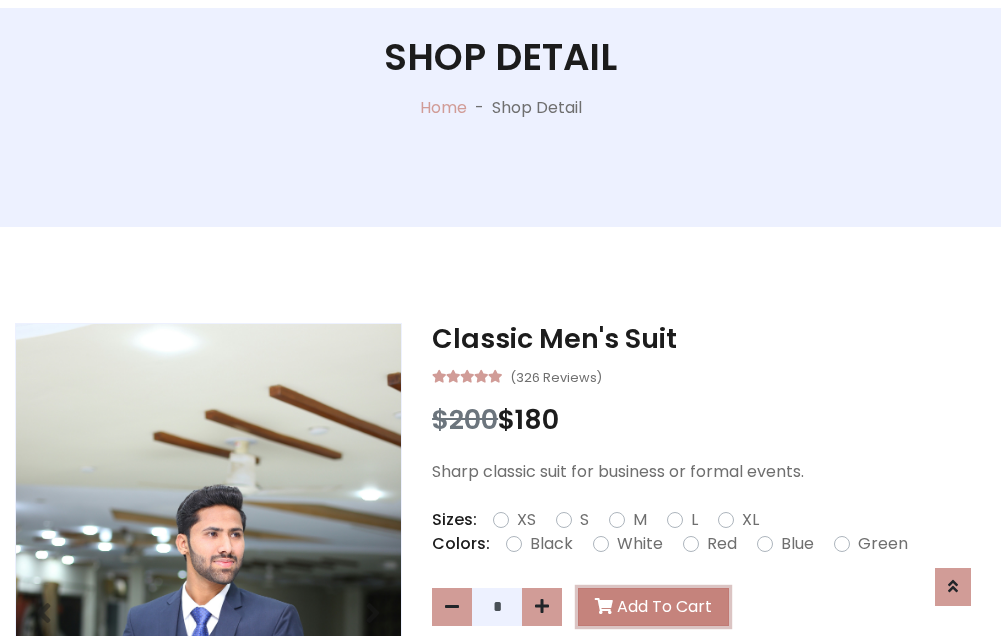 scroll, scrollTop: 0, scrollLeft: 0, axis: both 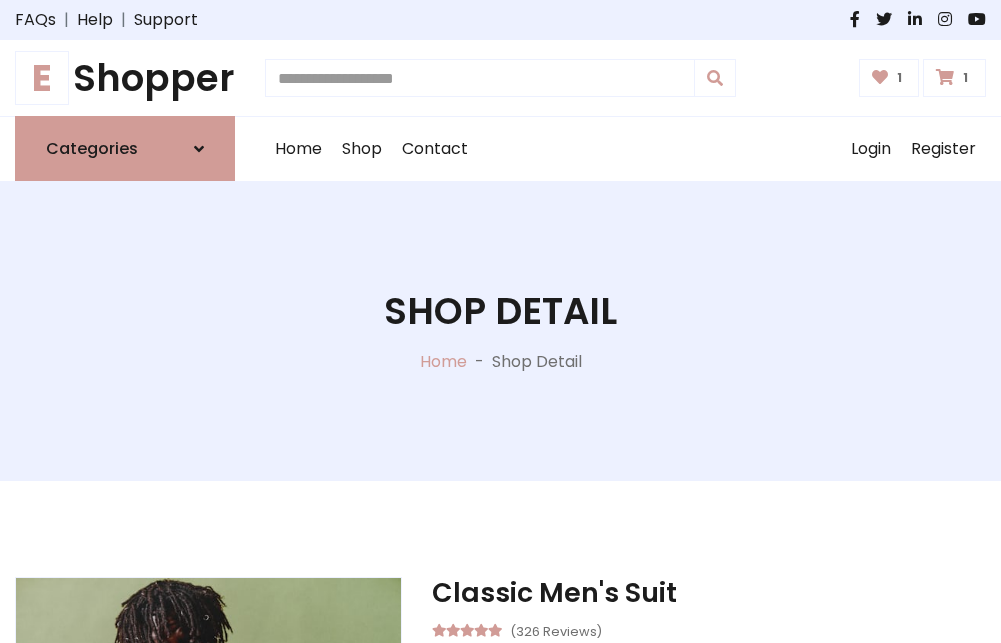 click at bounding box center (945, 77) 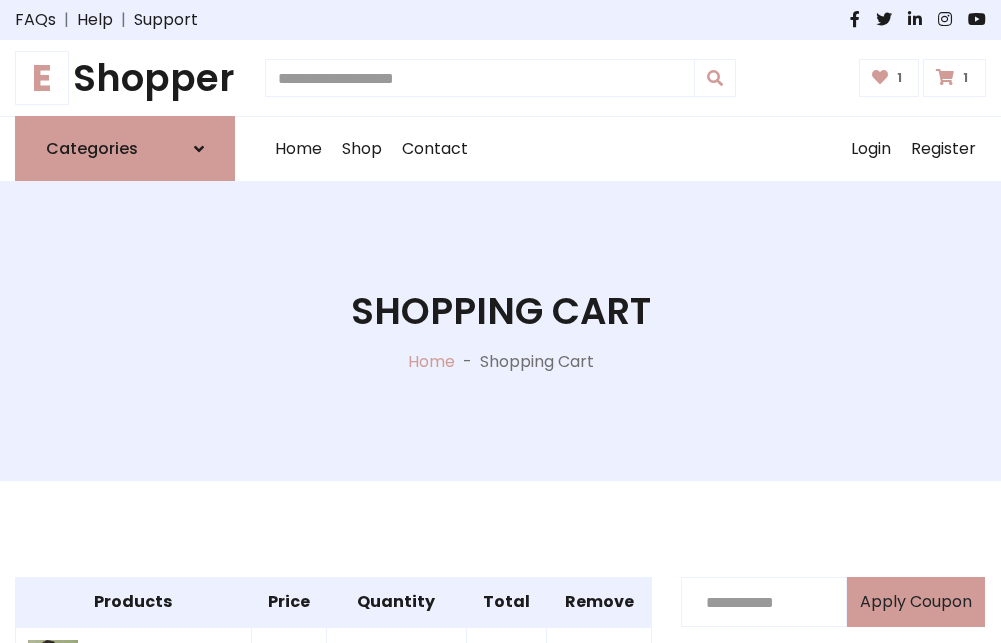 scroll, scrollTop: 570, scrollLeft: 0, axis: vertical 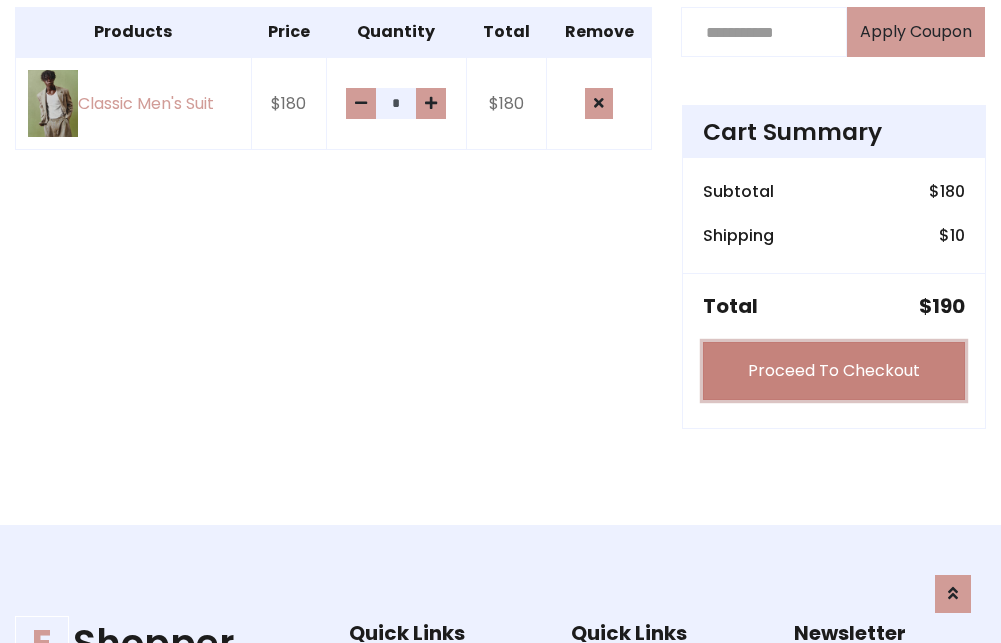 click on "Proceed To Checkout" at bounding box center (834, 371) 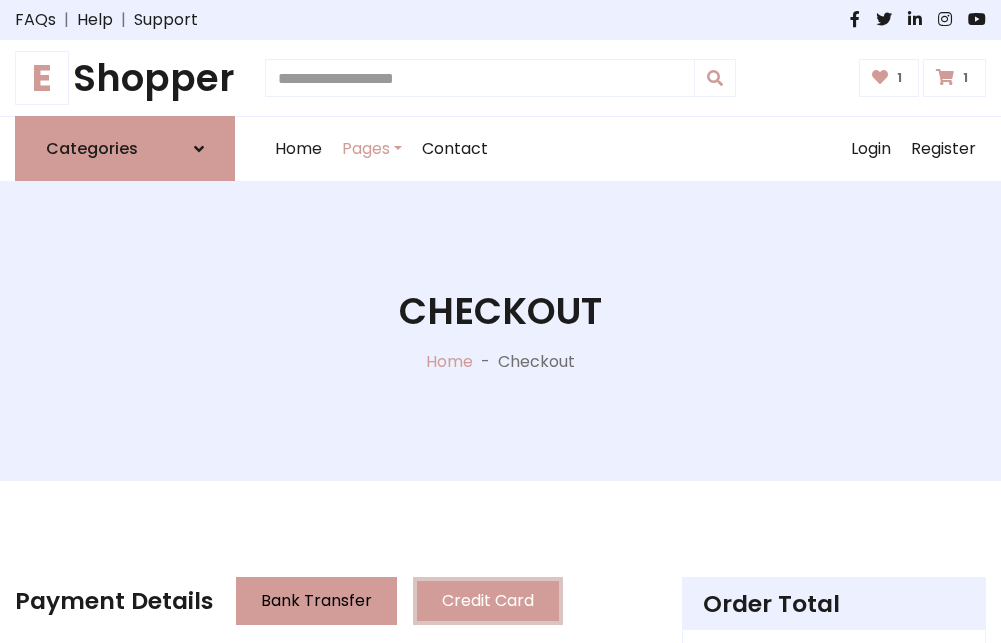 scroll, scrollTop: 201, scrollLeft: 0, axis: vertical 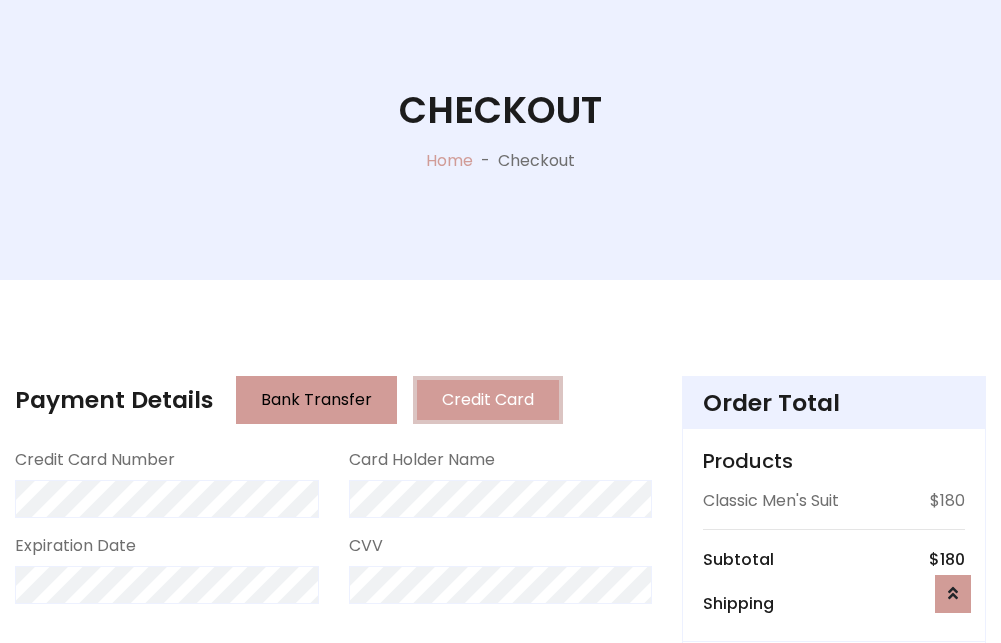 click on "Go to shipping" at bounding box center (834, 817) 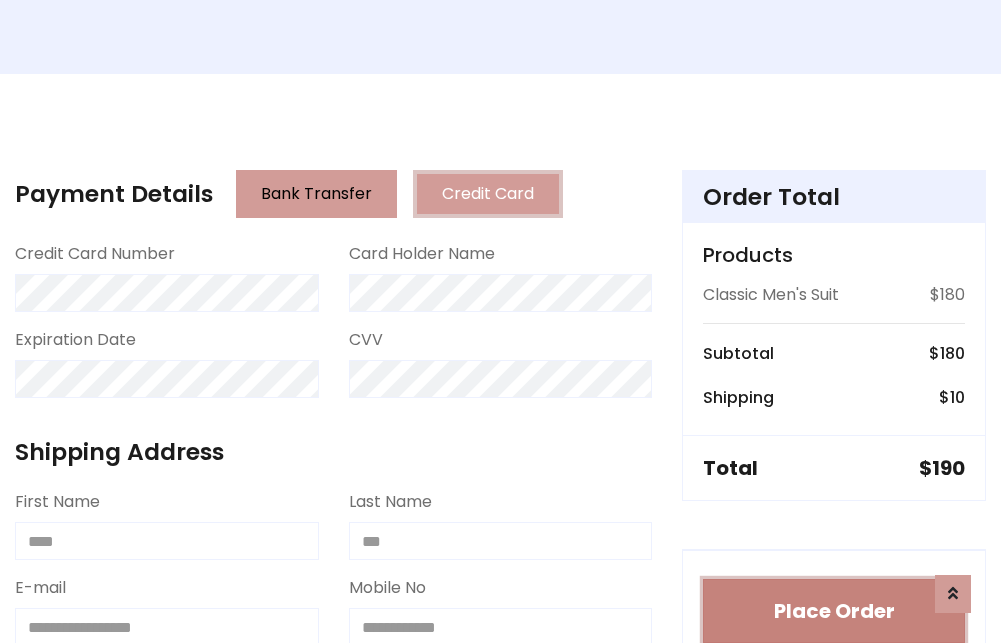 type 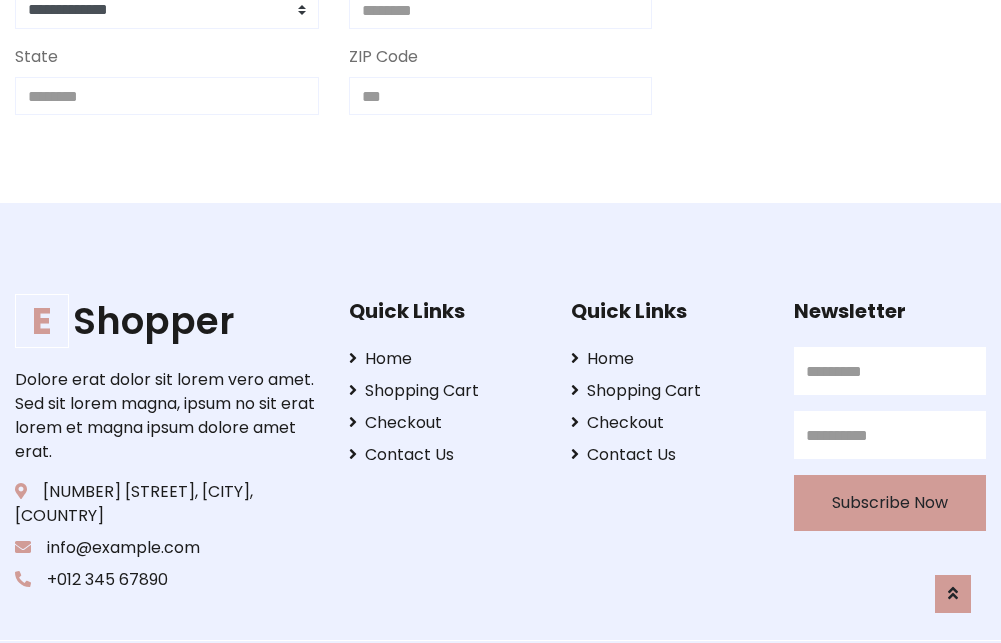 scroll, scrollTop: 713, scrollLeft: 0, axis: vertical 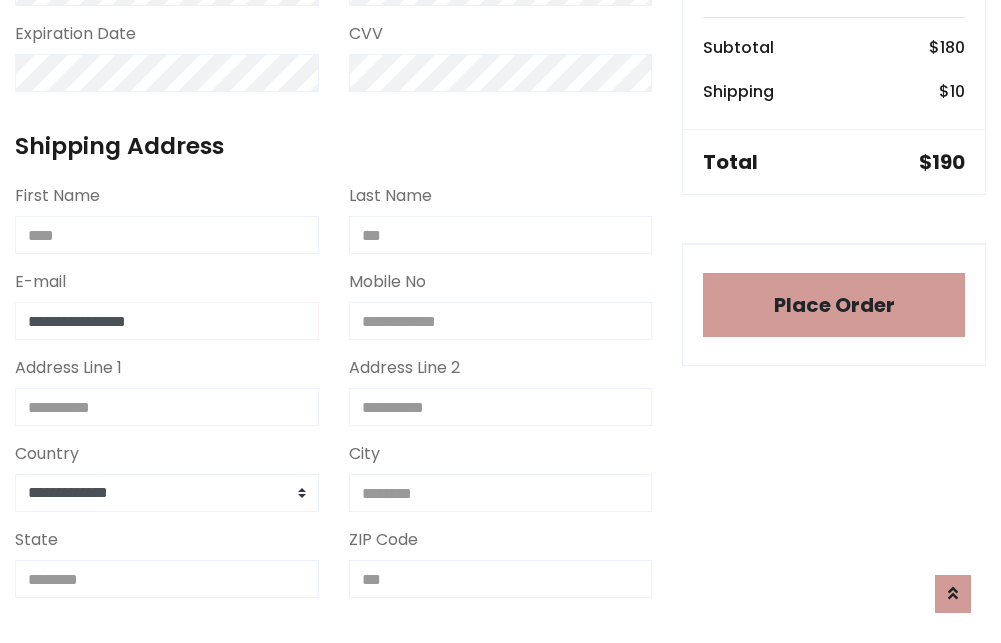 type on "**********" 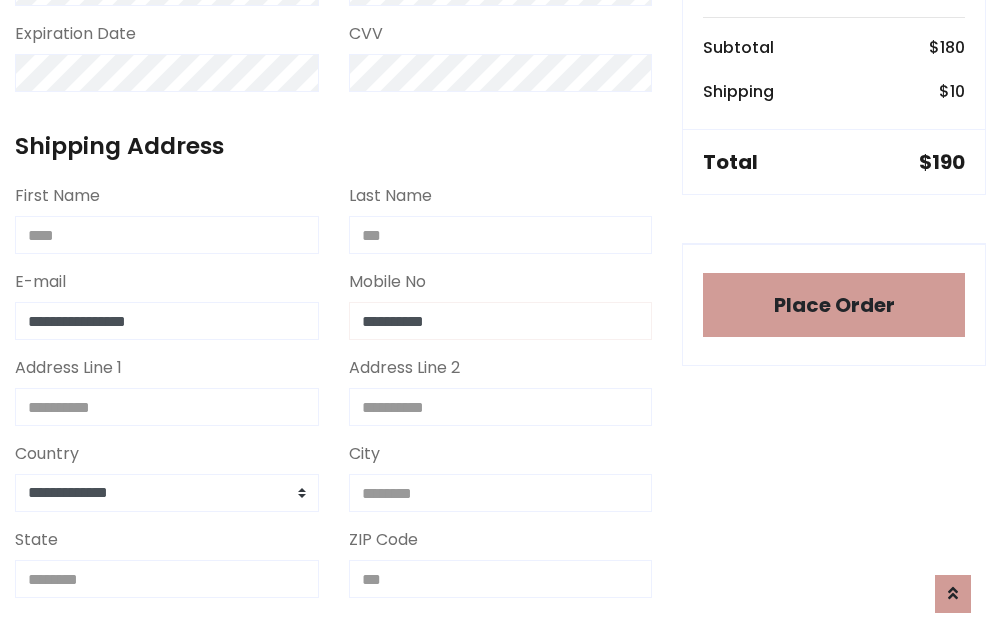 scroll, scrollTop: 573, scrollLeft: 0, axis: vertical 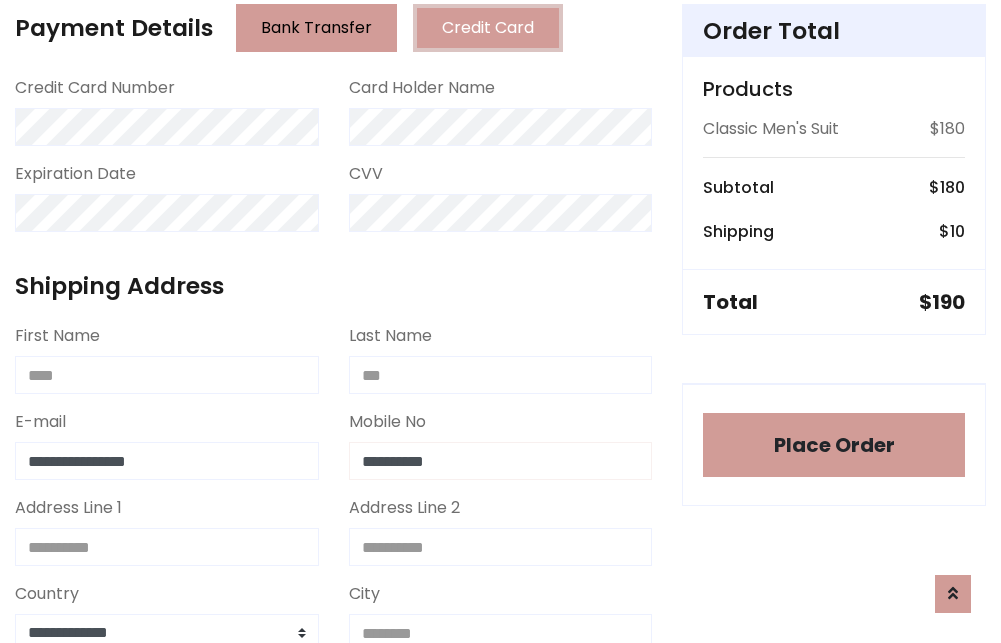 type on "**********" 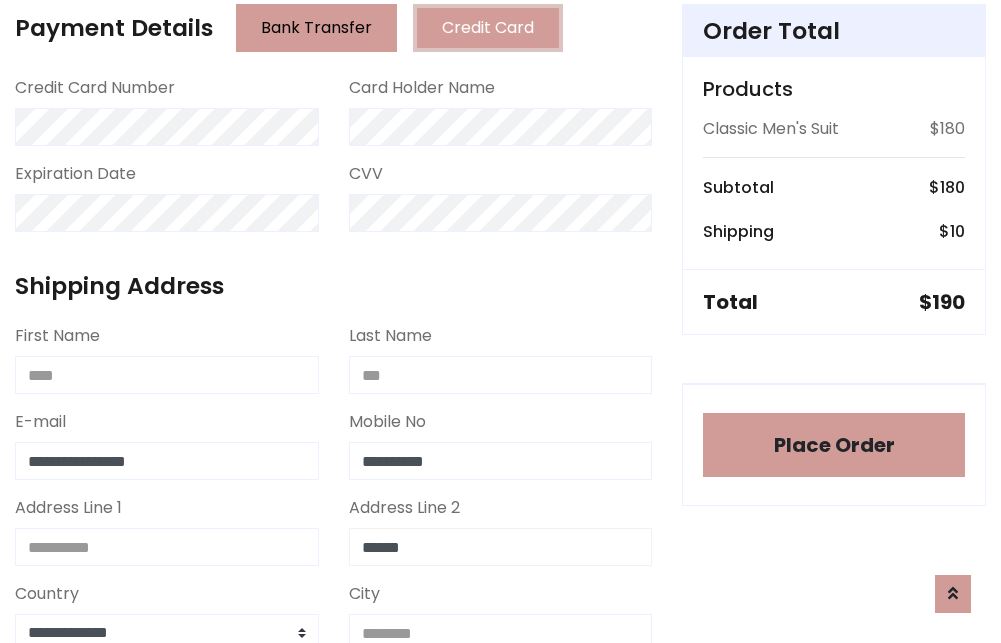 type on "******" 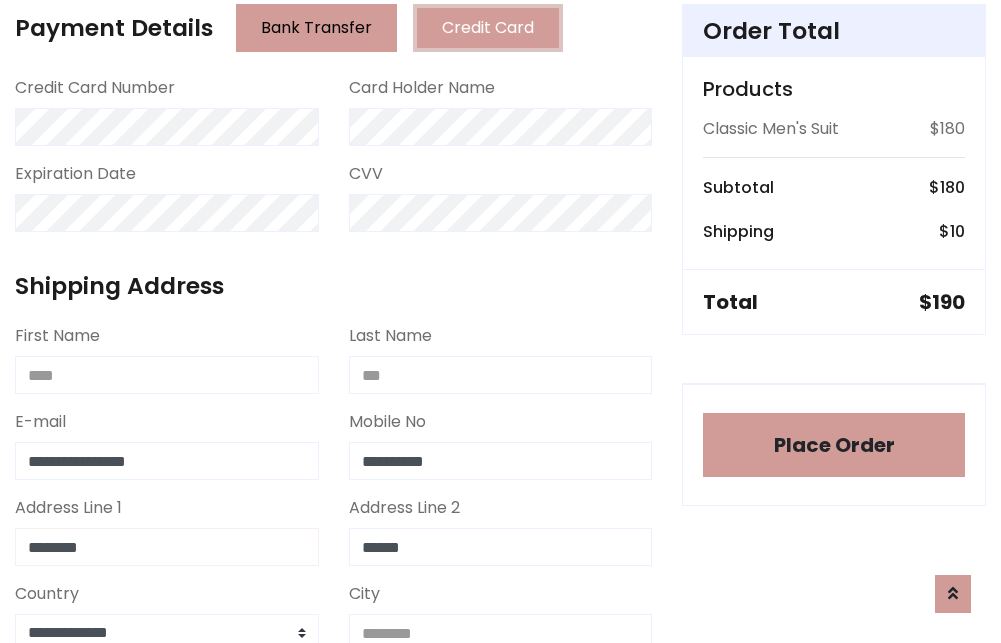 type on "********" 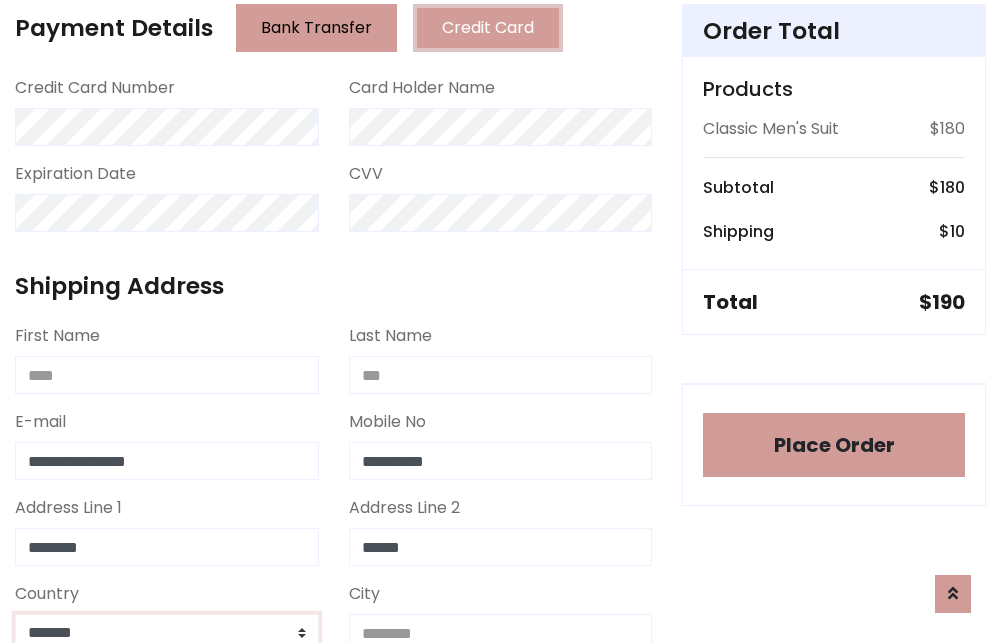 scroll, scrollTop: 583, scrollLeft: 0, axis: vertical 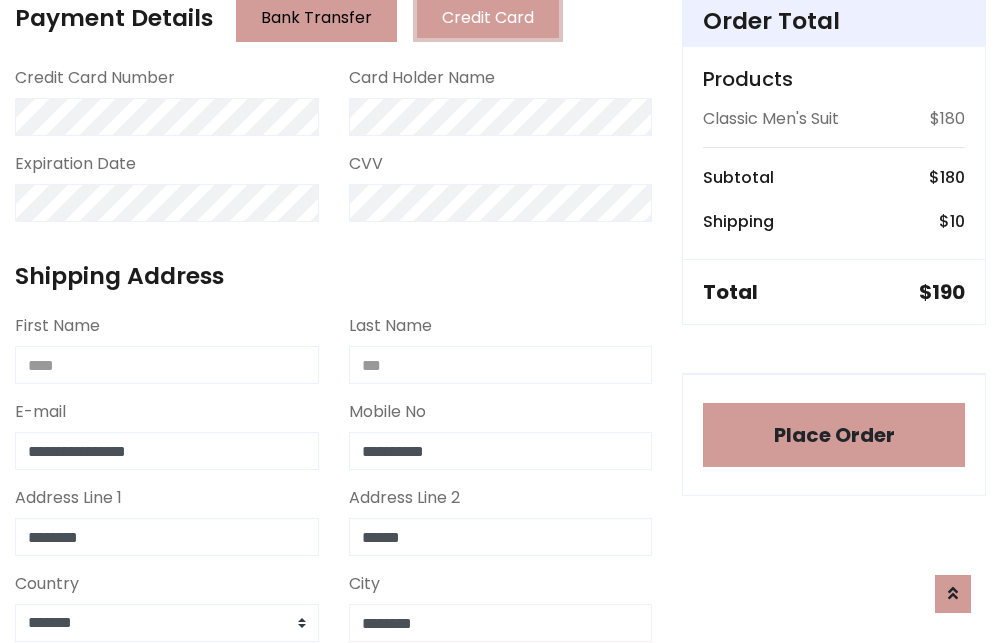 type on "********" 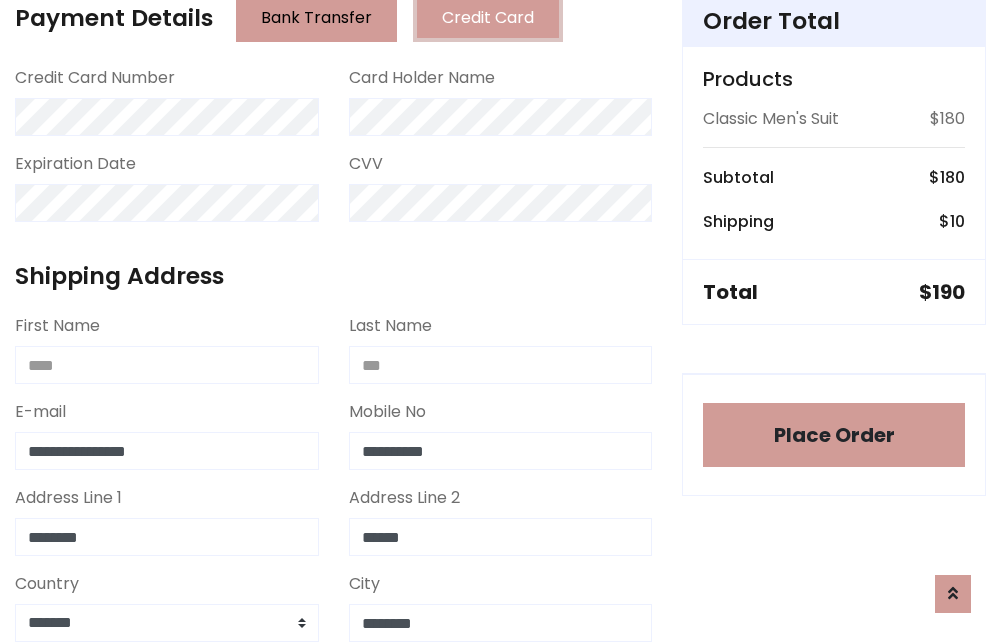 scroll, scrollTop: 971, scrollLeft: 0, axis: vertical 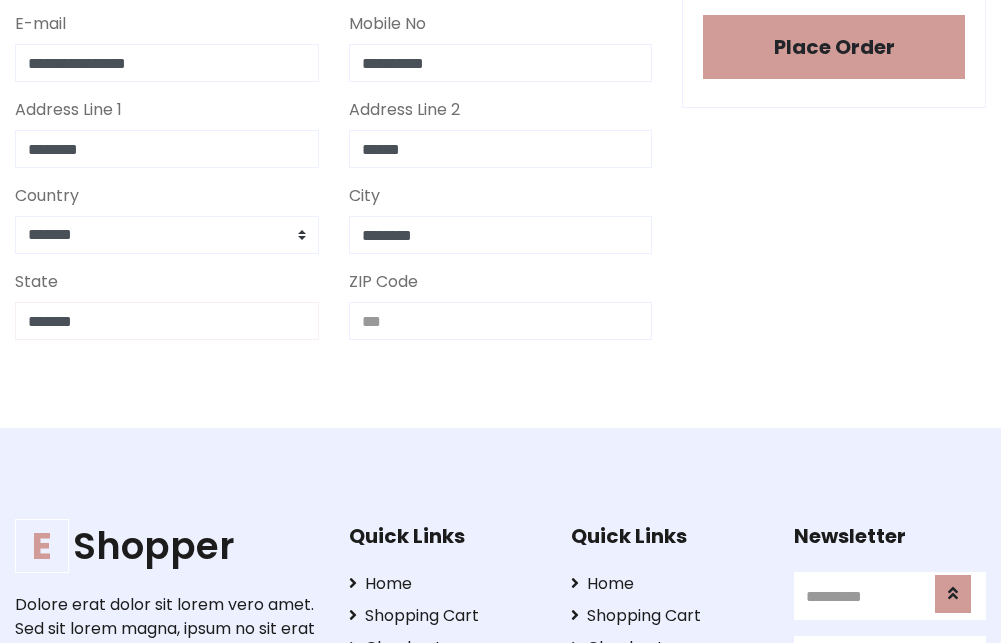 type on "*******" 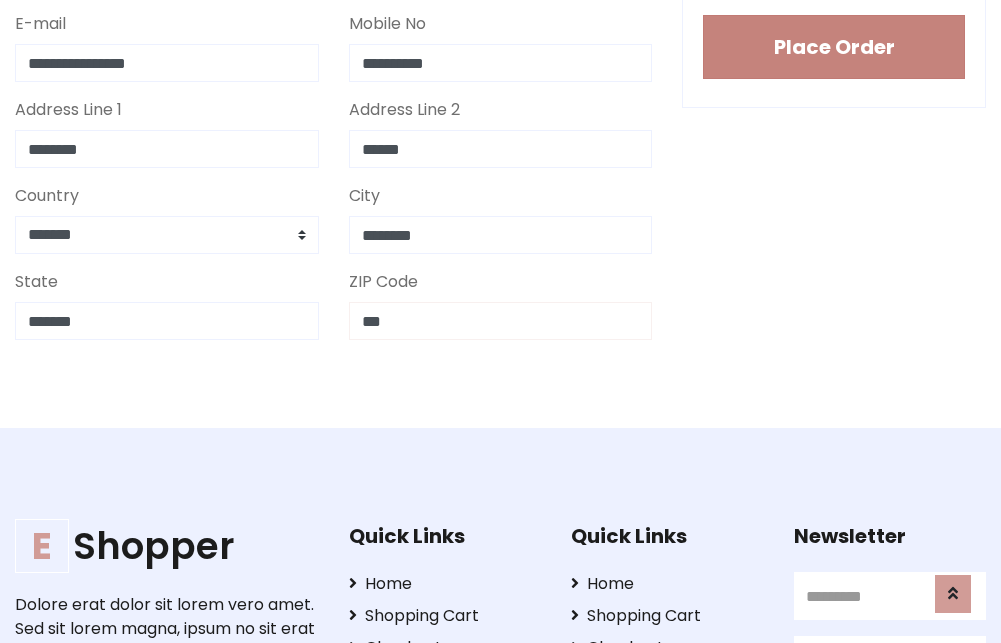 type on "***" 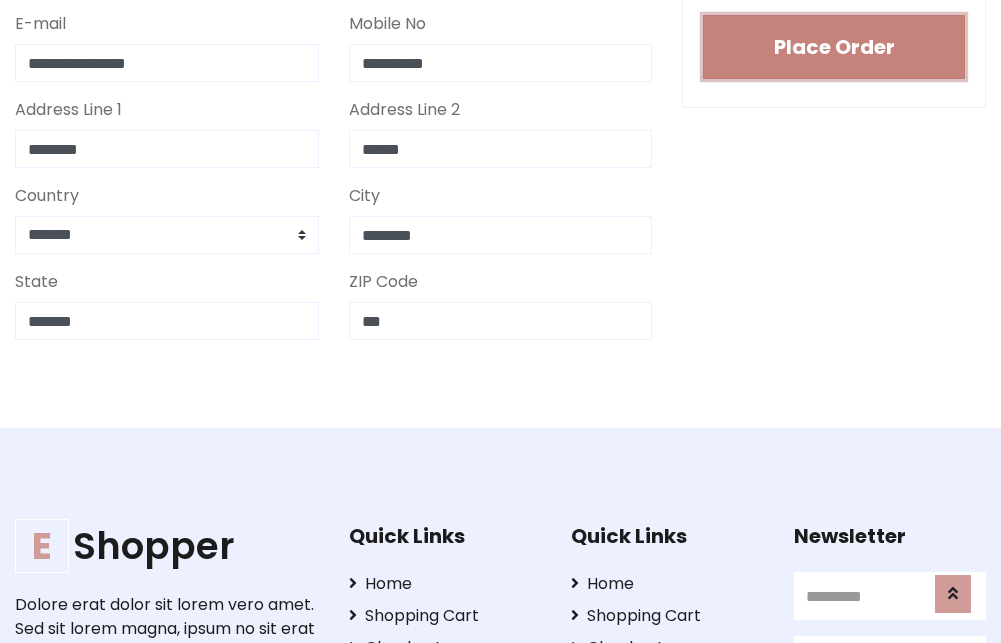 click on "Place Order" at bounding box center (834, 47) 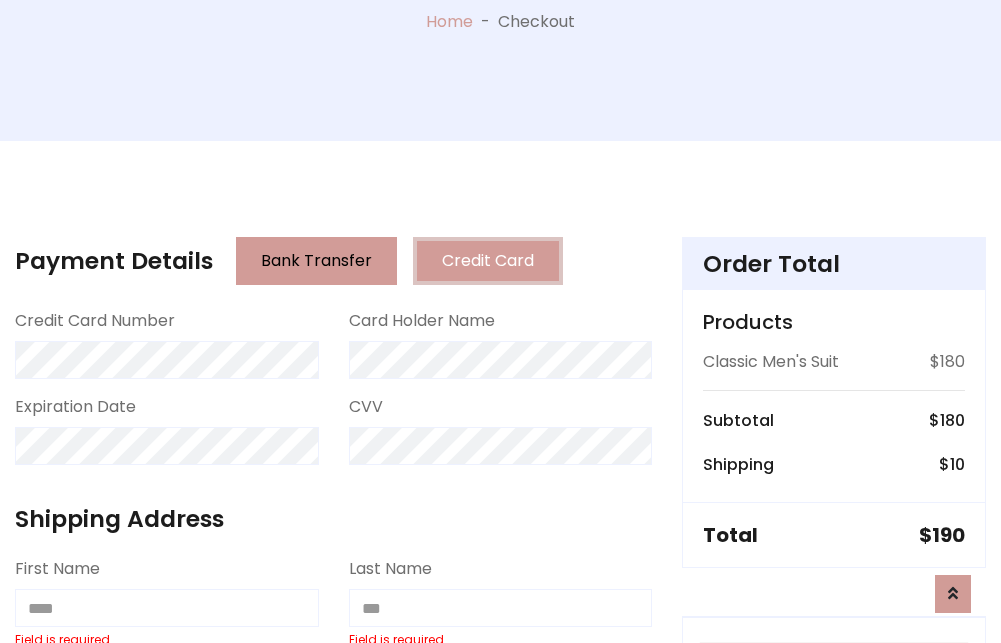scroll, scrollTop: 0, scrollLeft: 0, axis: both 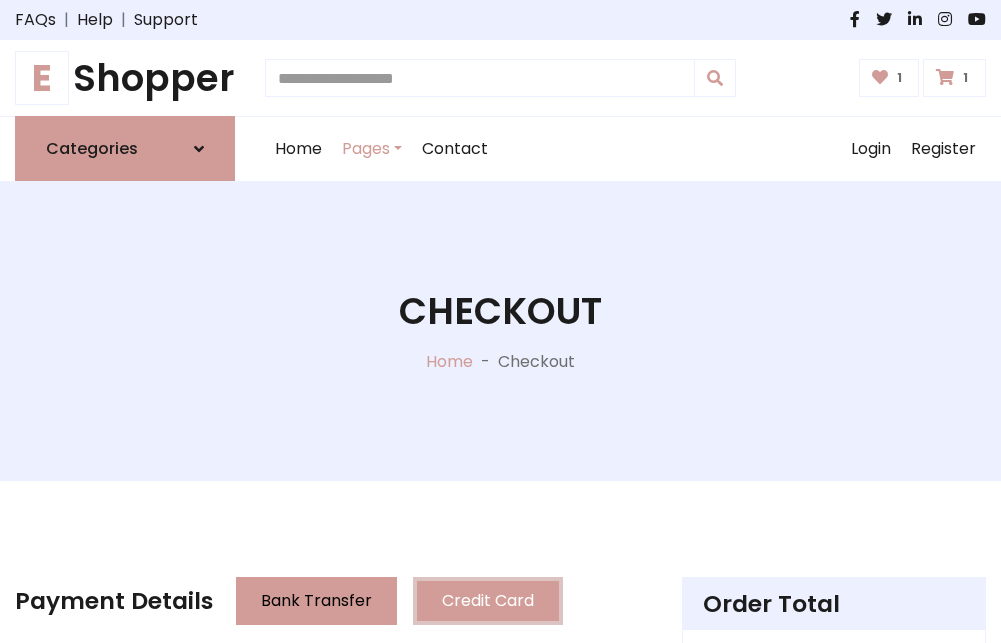 click on "E" at bounding box center (42, 78) 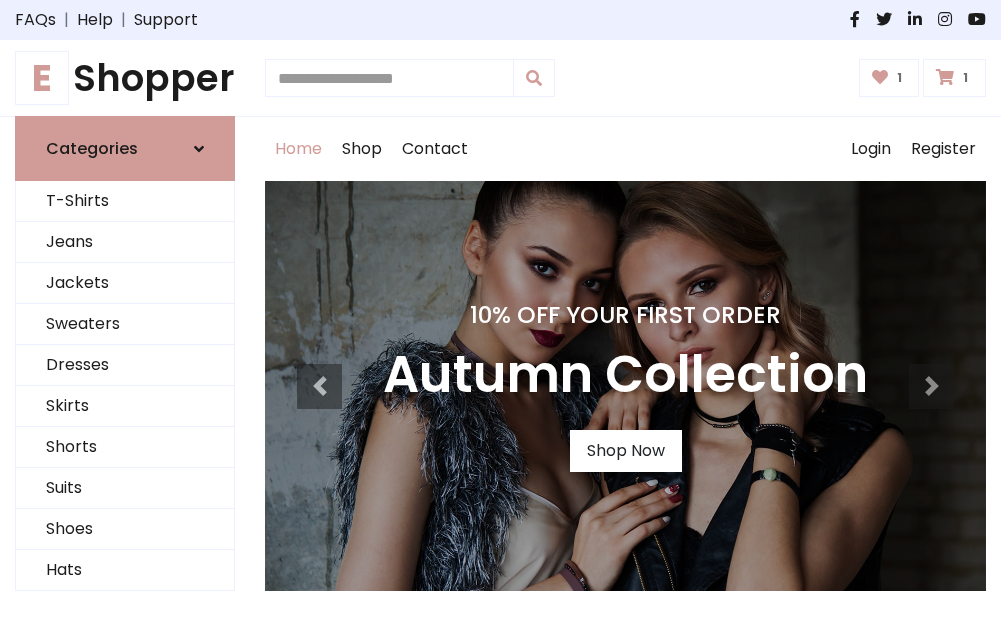 scroll, scrollTop: 0, scrollLeft: 0, axis: both 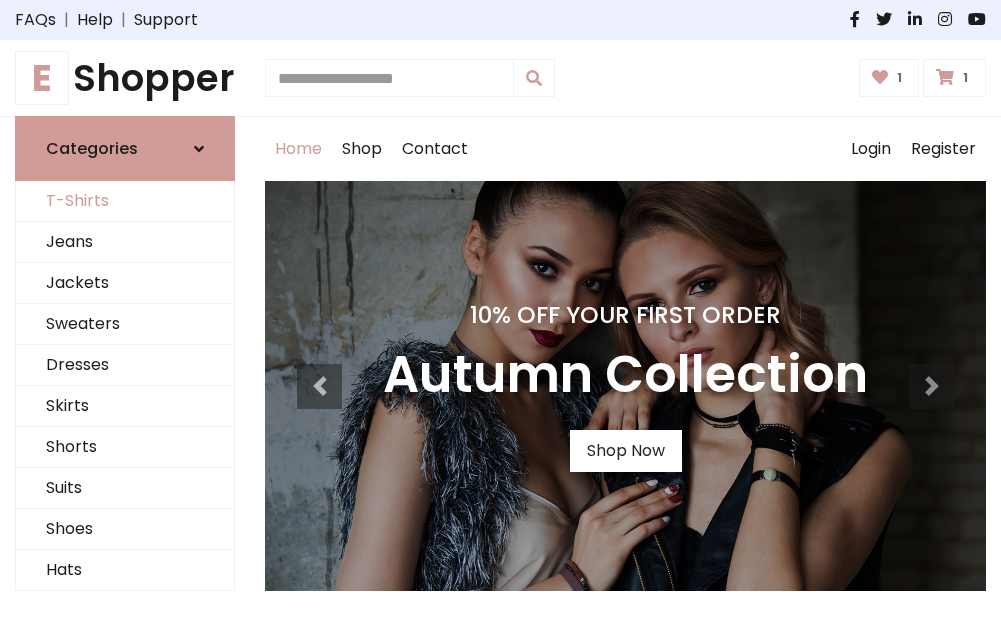 click on "T-Shirts" at bounding box center [125, 201] 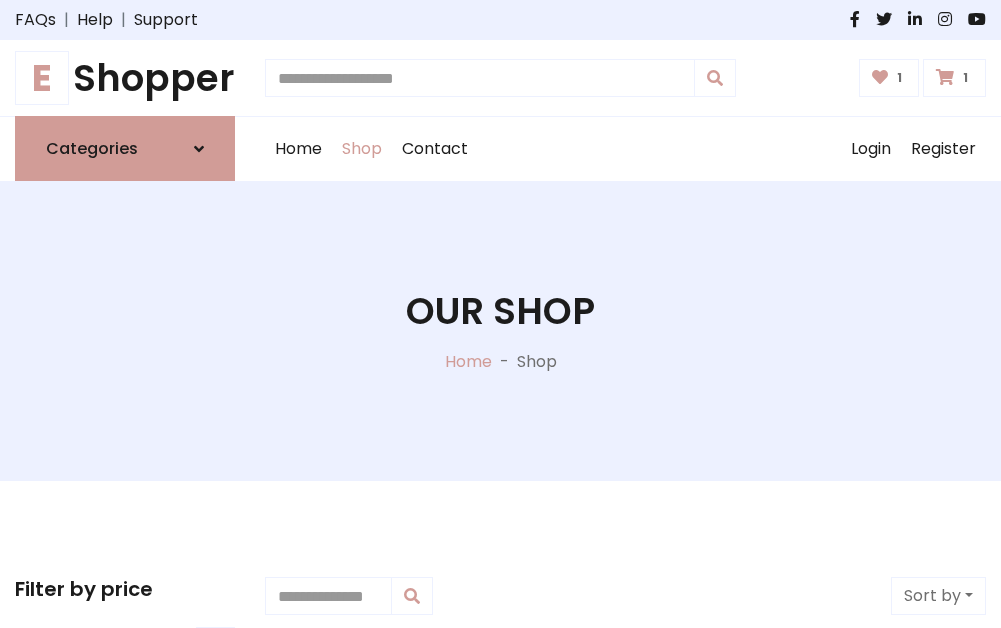 scroll, scrollTop: 0, scrollLeft: 0, axis: both 